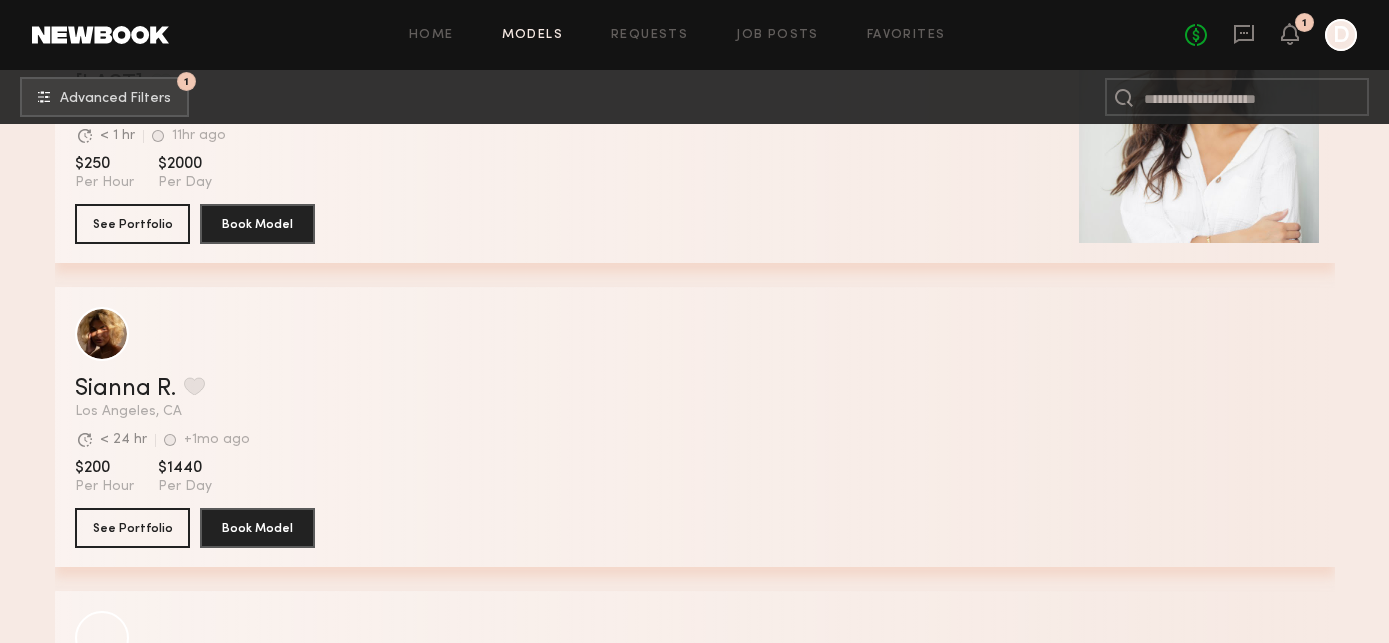 scroll, scrollTop: 534, scrollLeft: 0, axis: vertical 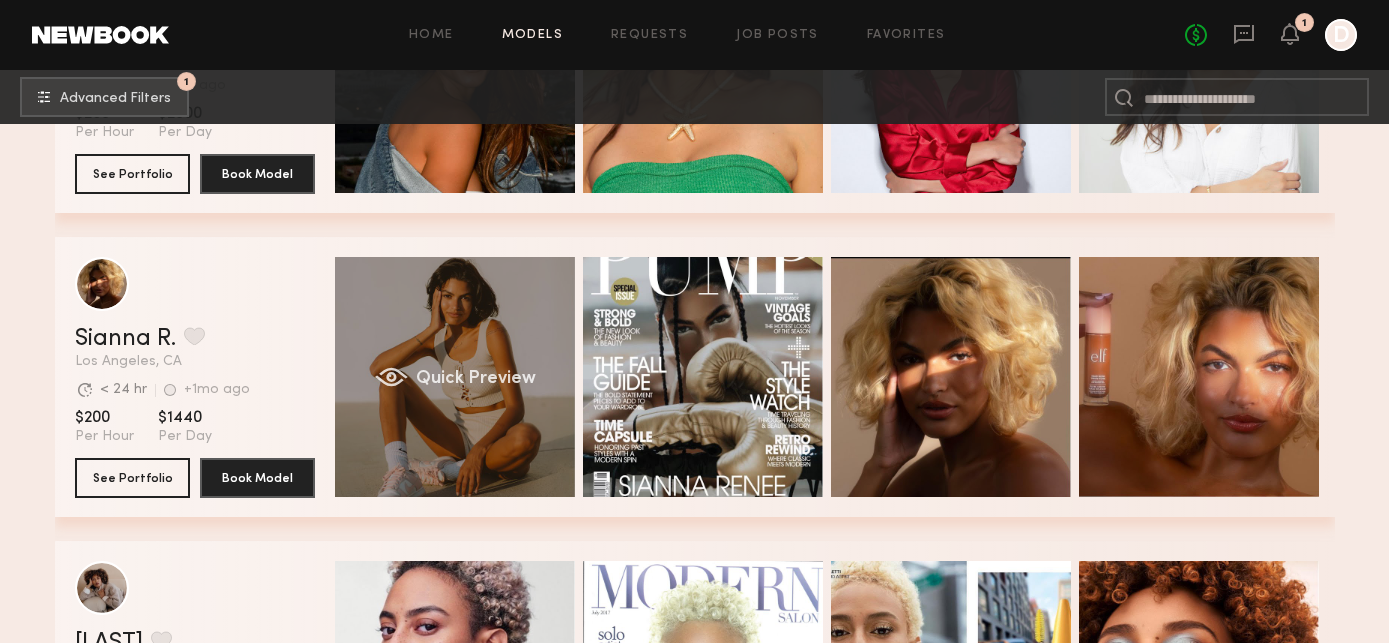 click on "Quick Preview" 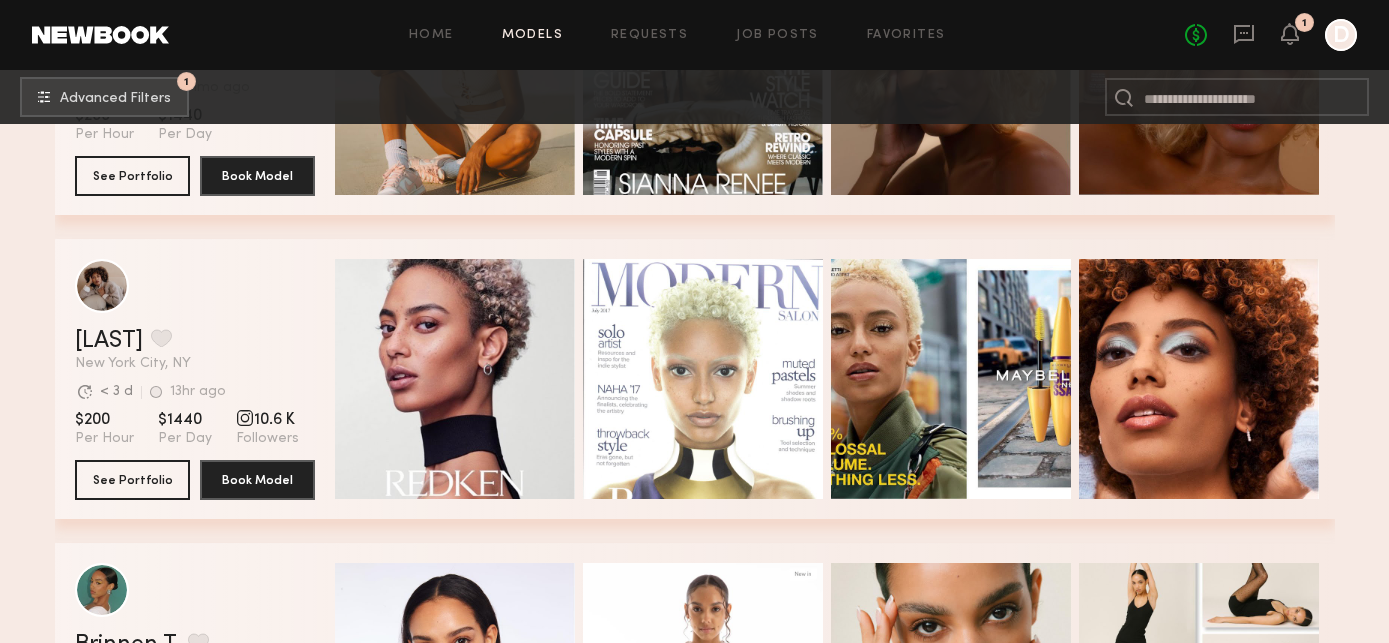 scroll, scrollTop: 886, scrollLeft: 0, axis: vertical 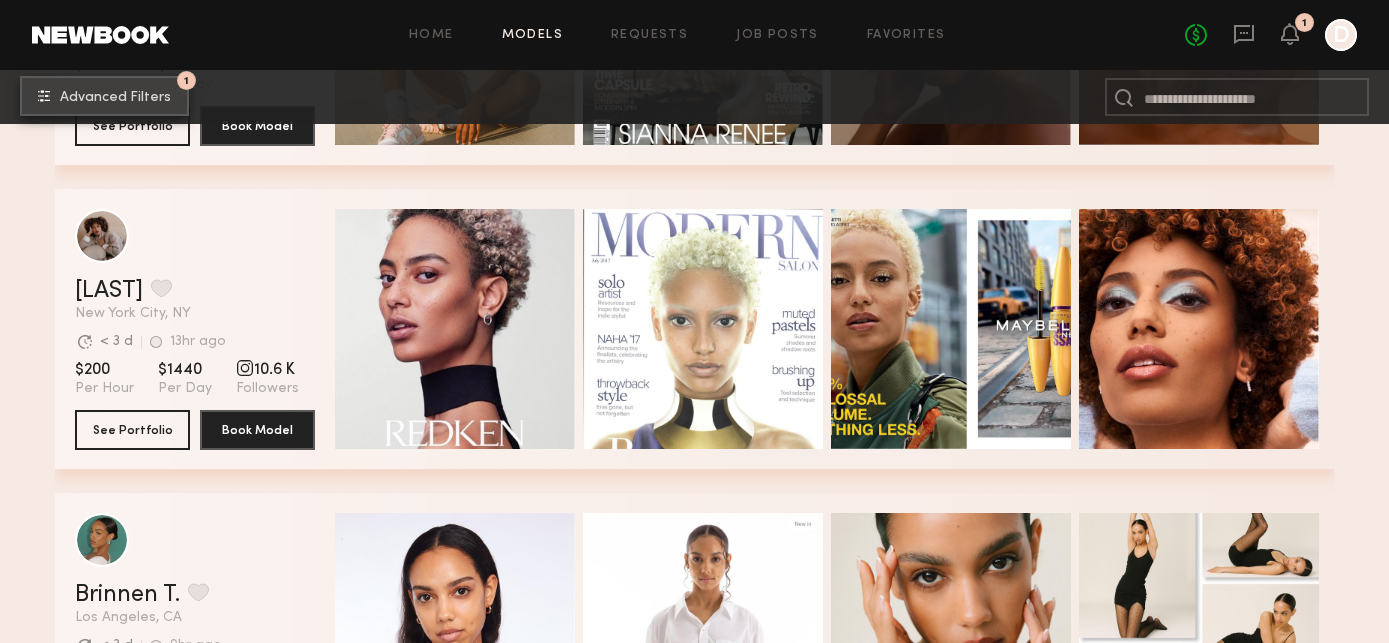 click on "1 Advanced Filters" 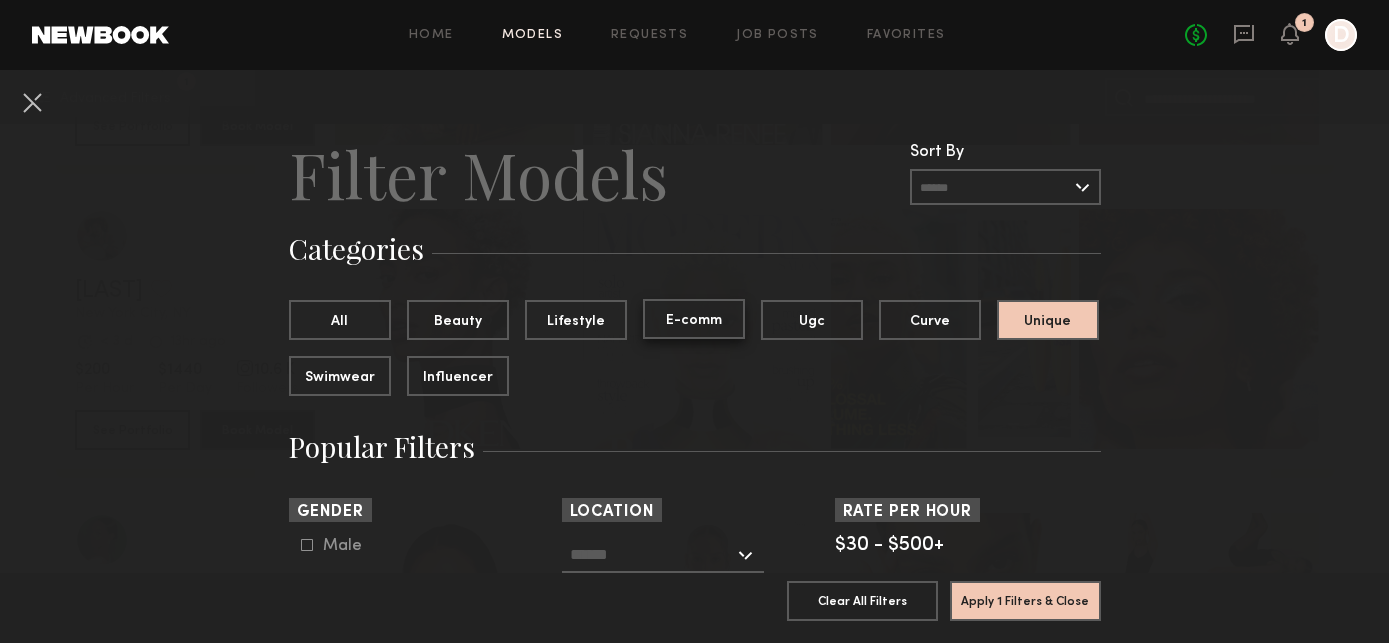click on "E-comm" 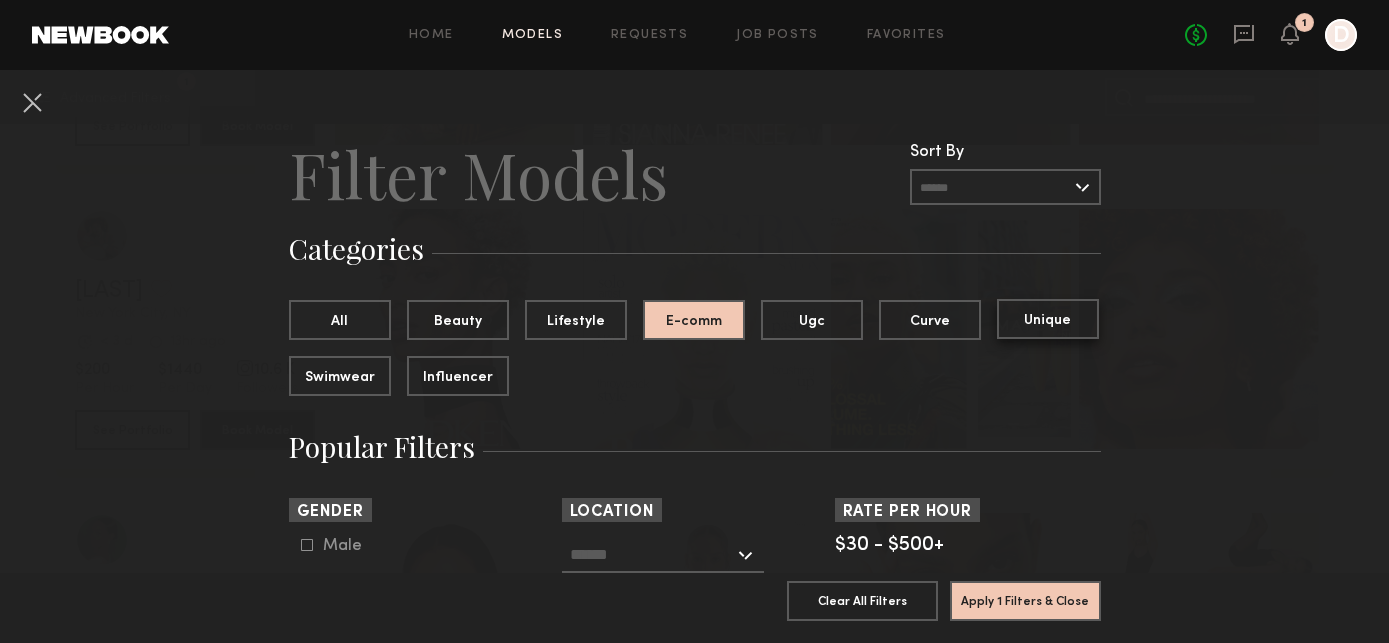 click on "Unique" 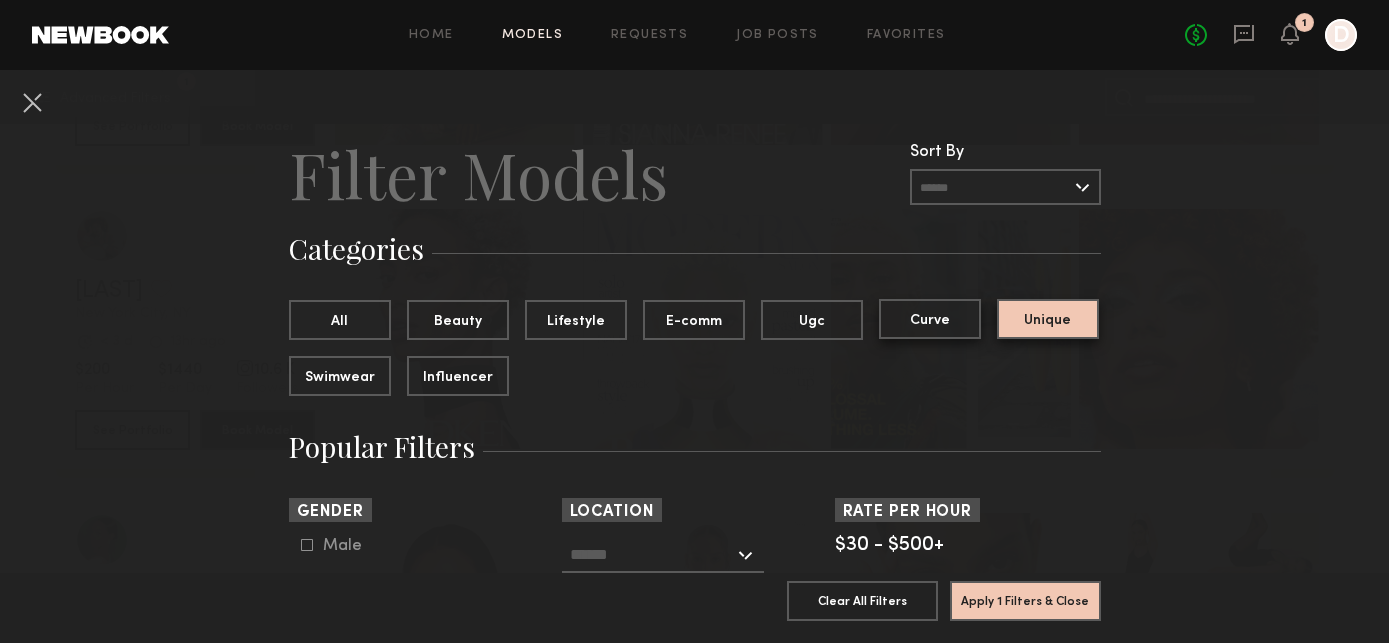 type 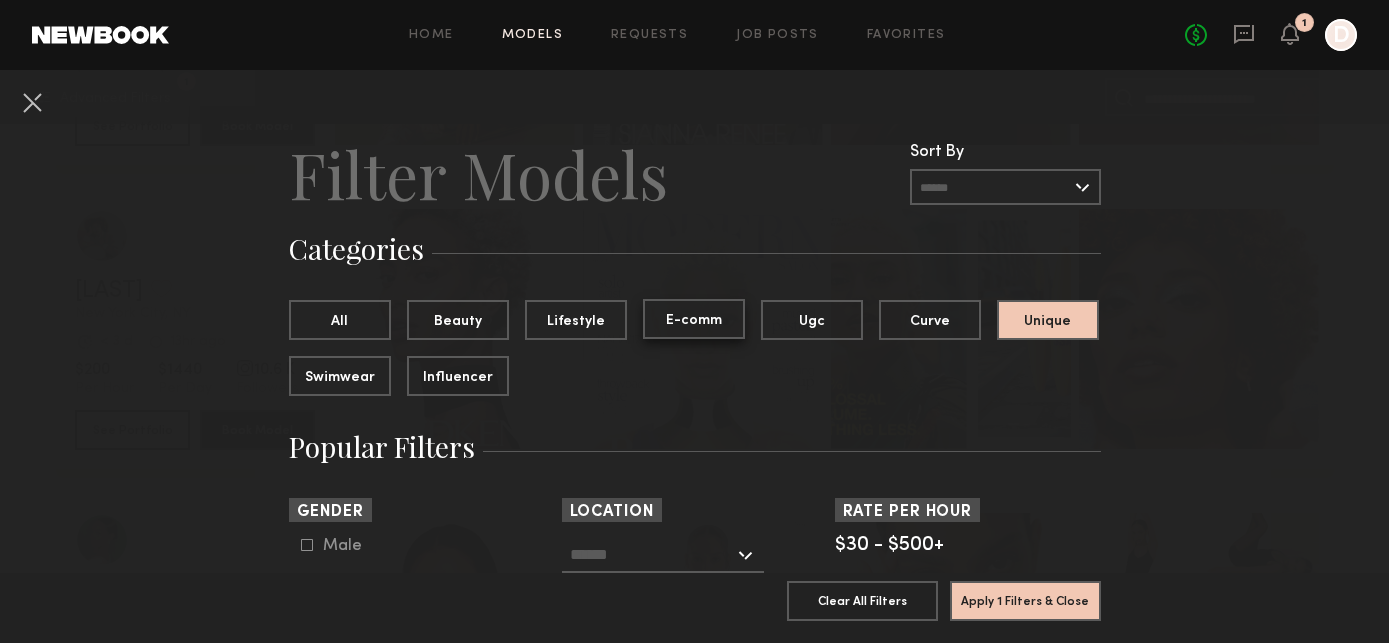 click on "E-comm" 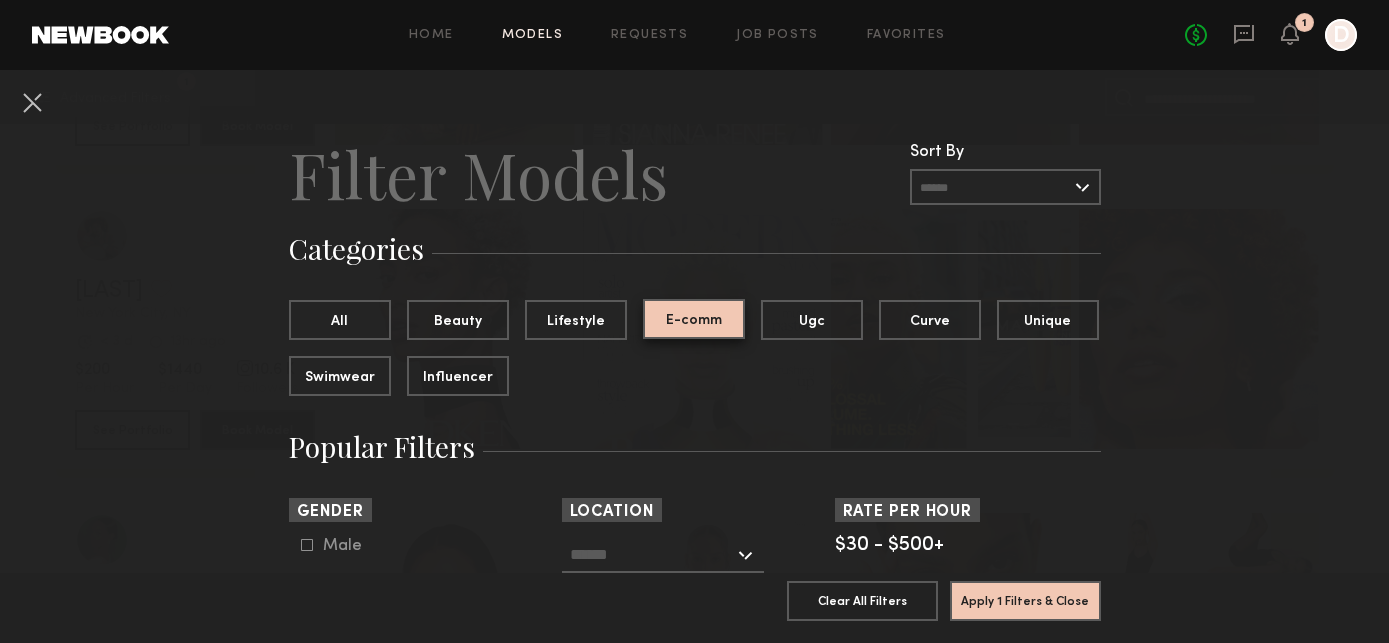 type 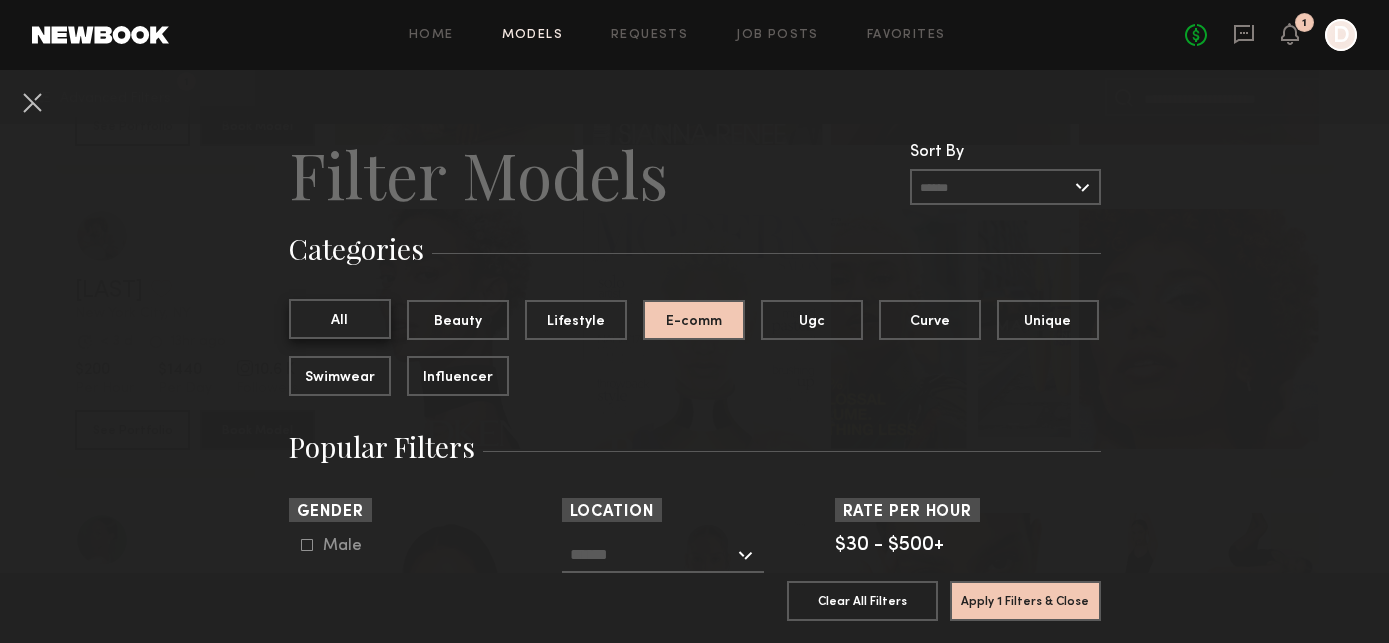 click on "All" 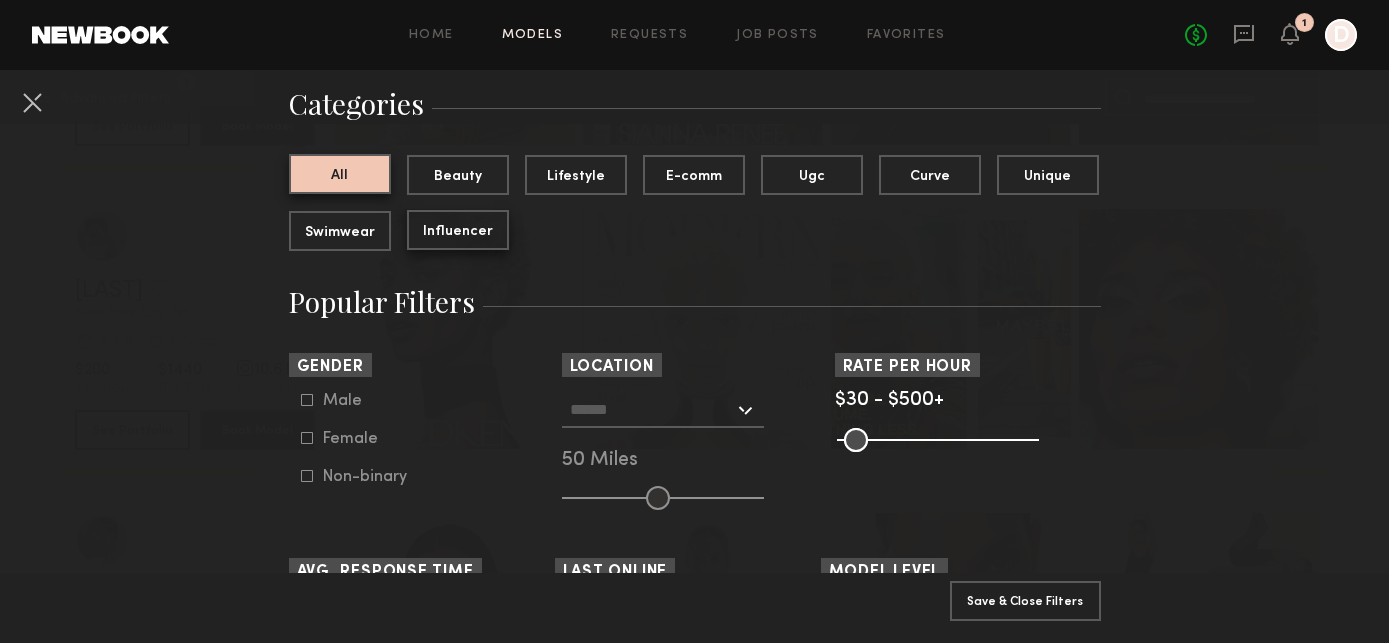 scroll, scrollTop: 212, scrollLeft: 0, axis: vertical 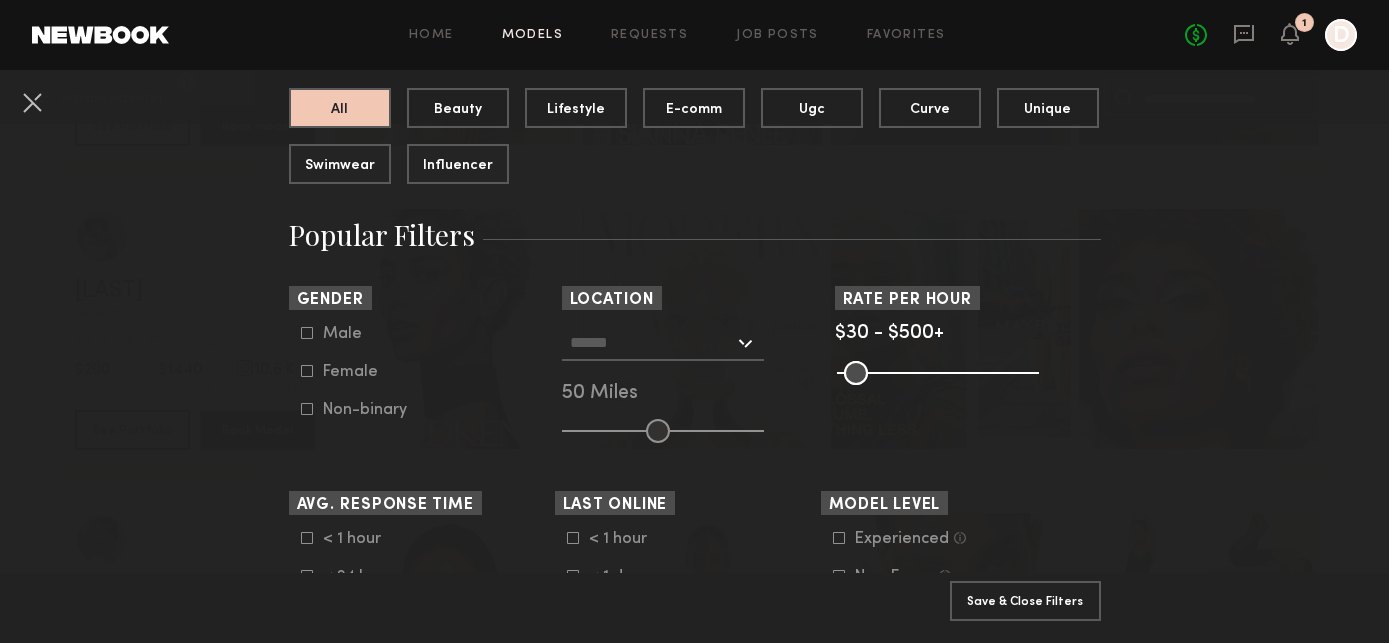 click 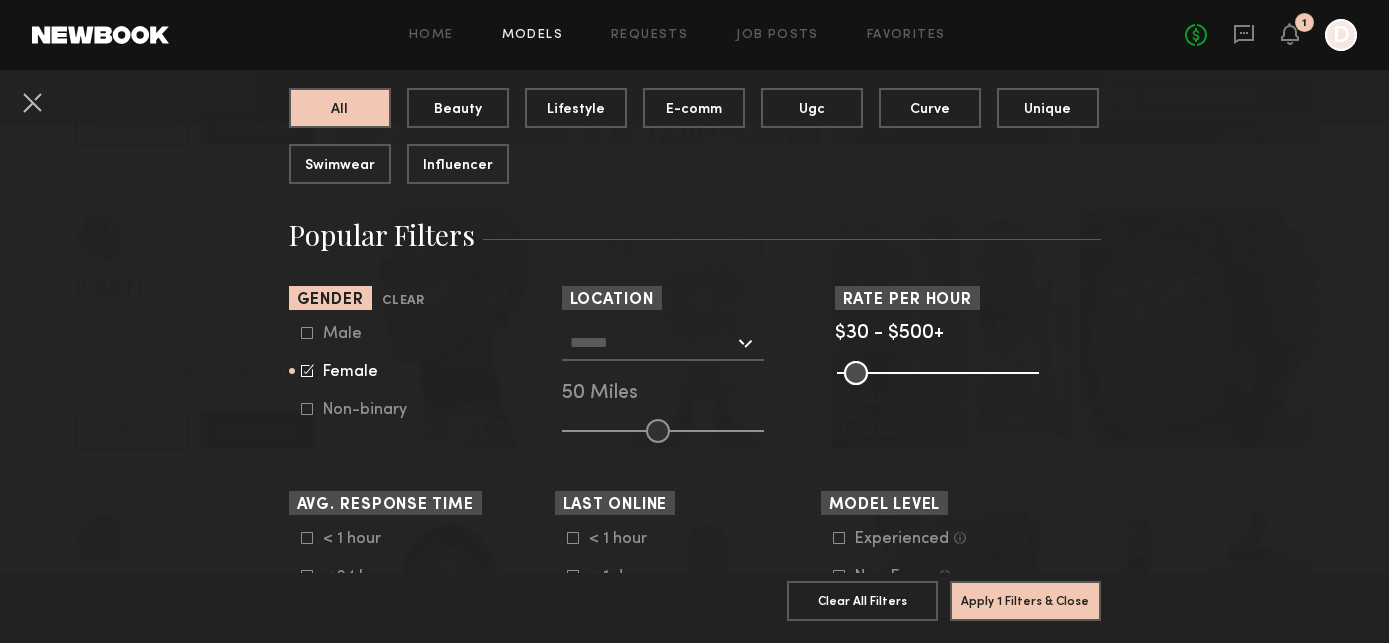 click 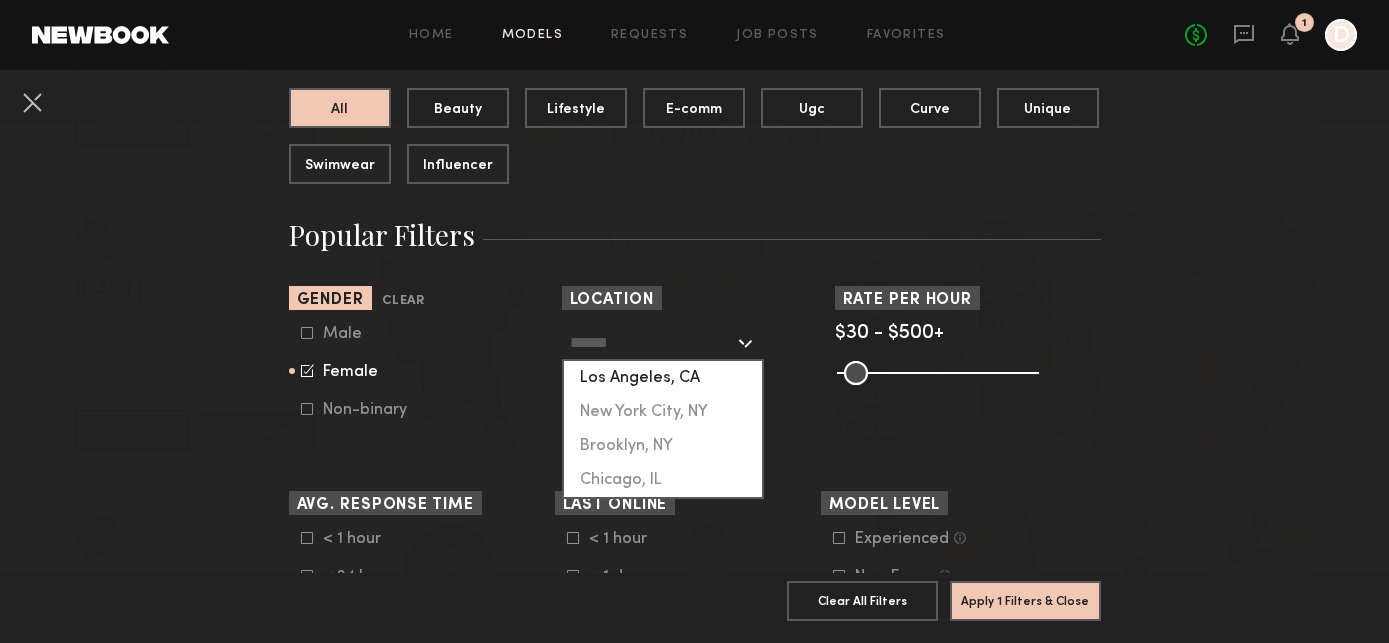 click on "Los Angeles, CA" 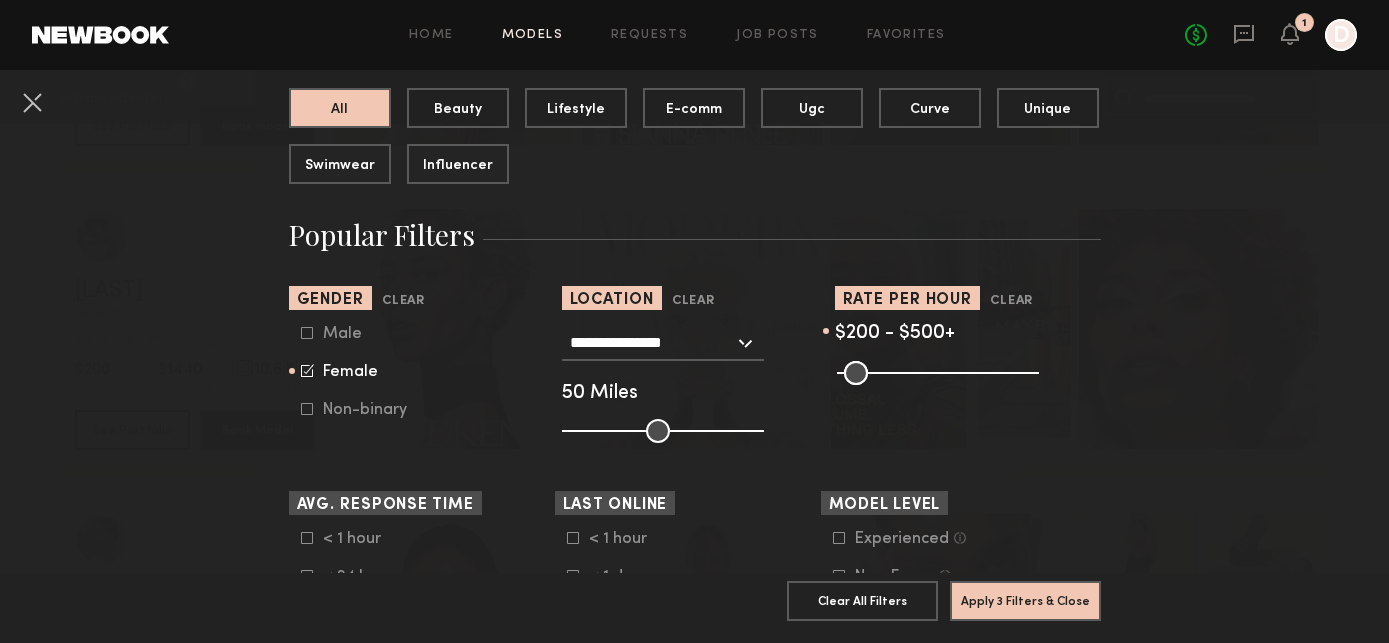 drag, startPoint x: 850, startPoint y: 372, endPoint x: 912, endPoint y: 372, distance: 62 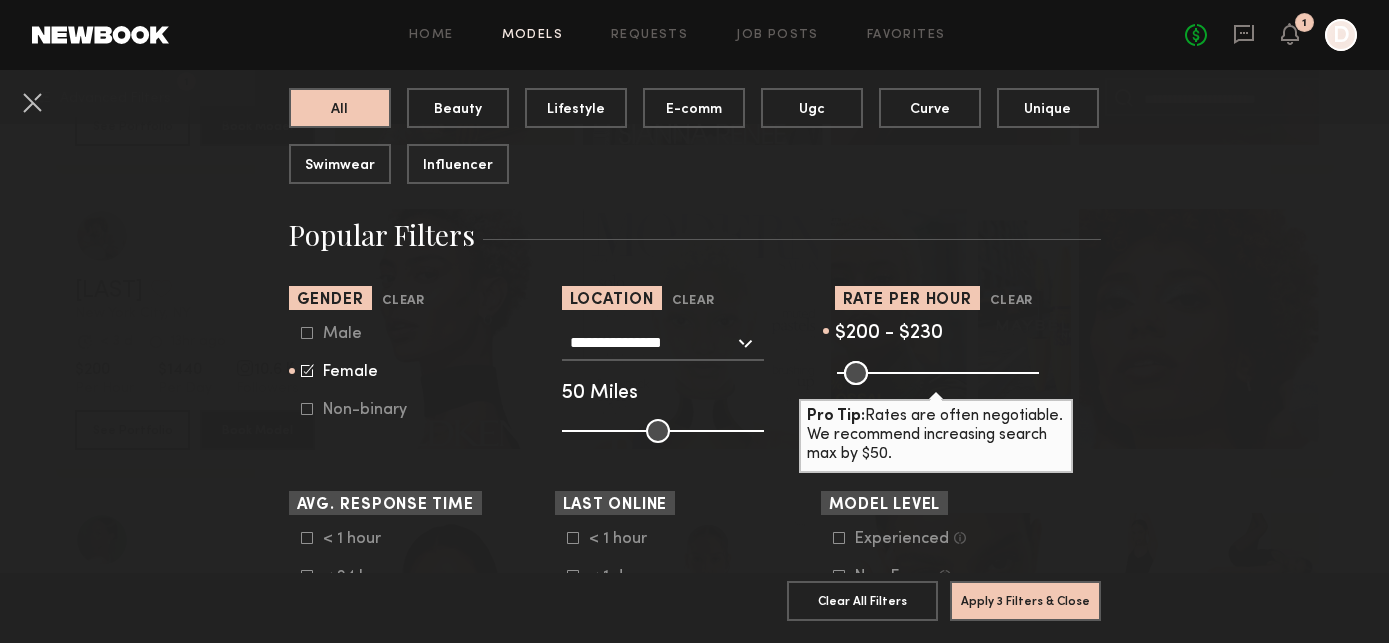 drag, startPoint x: 1028, startPoint y: 371, endPoint x: 922, endPoint y: 369, distance: 106.01887 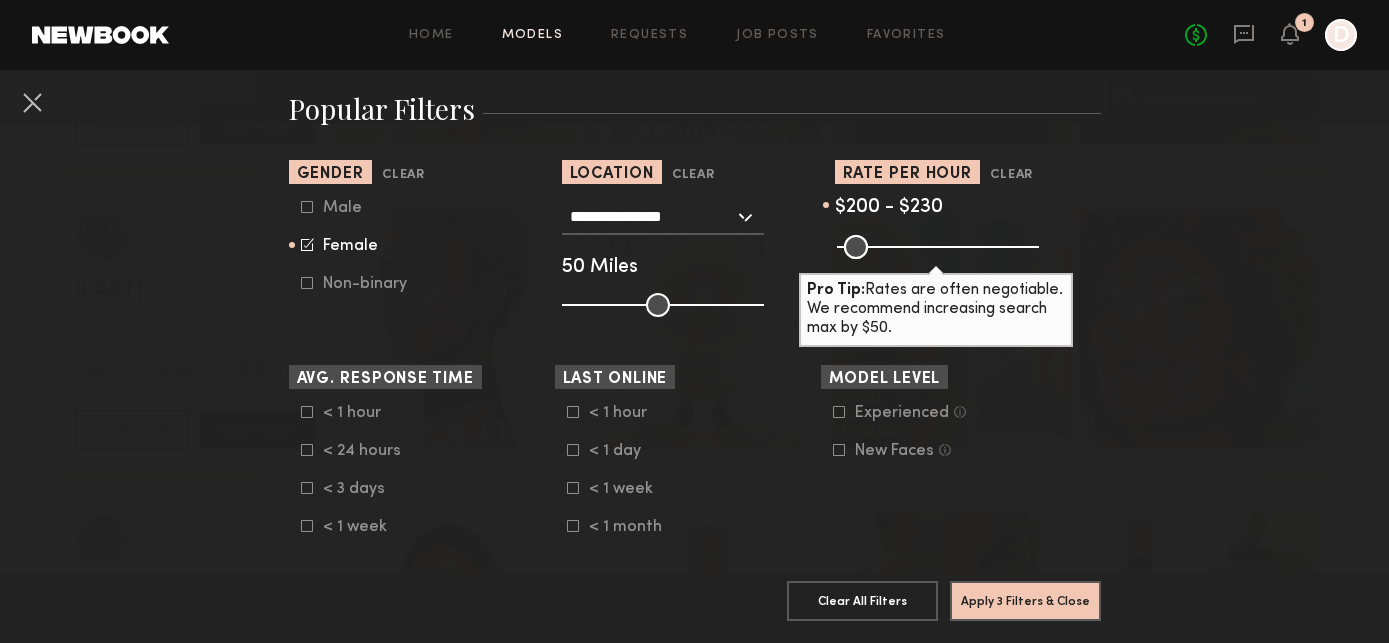 scroll, scrollTop: 351, scrollLeft: 0, axis: vertical 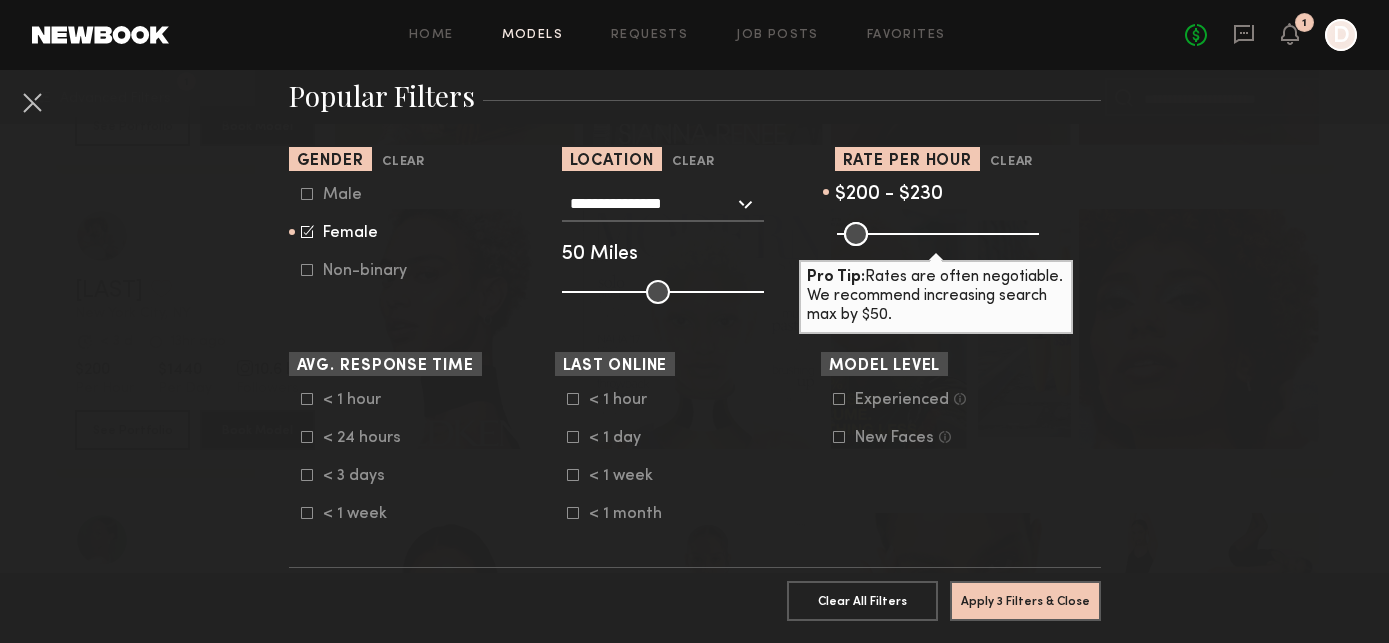 click on "**********" 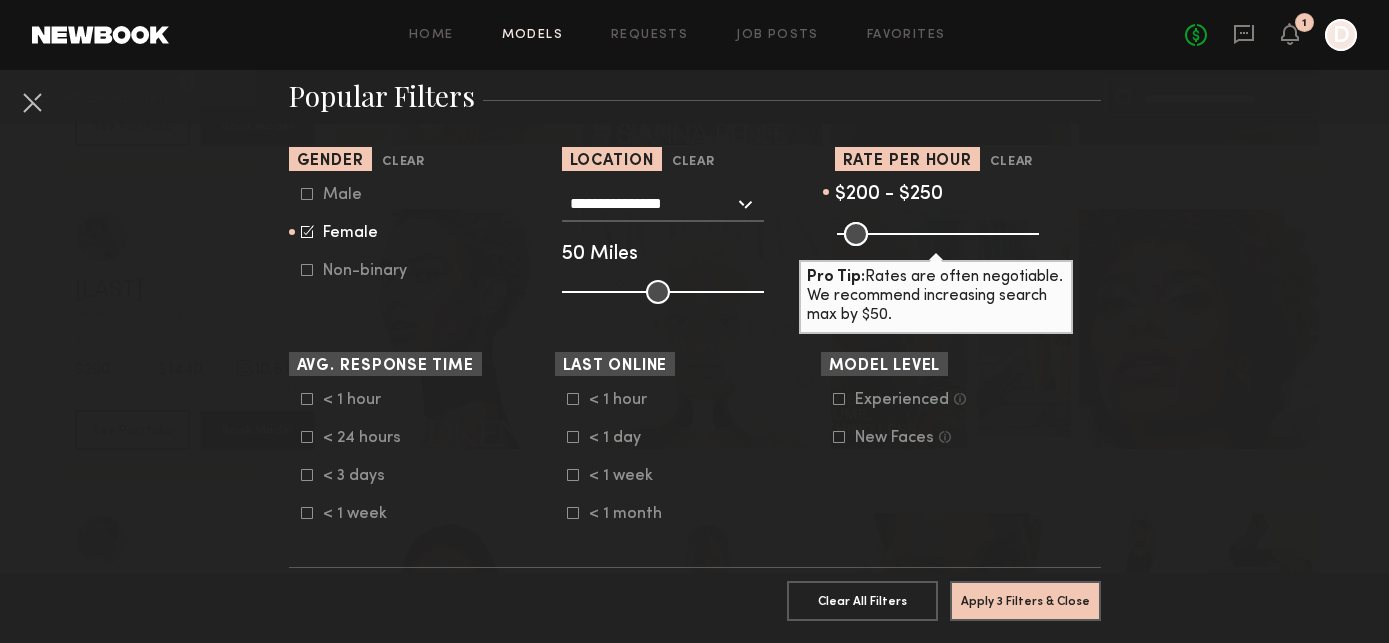 type on "***" 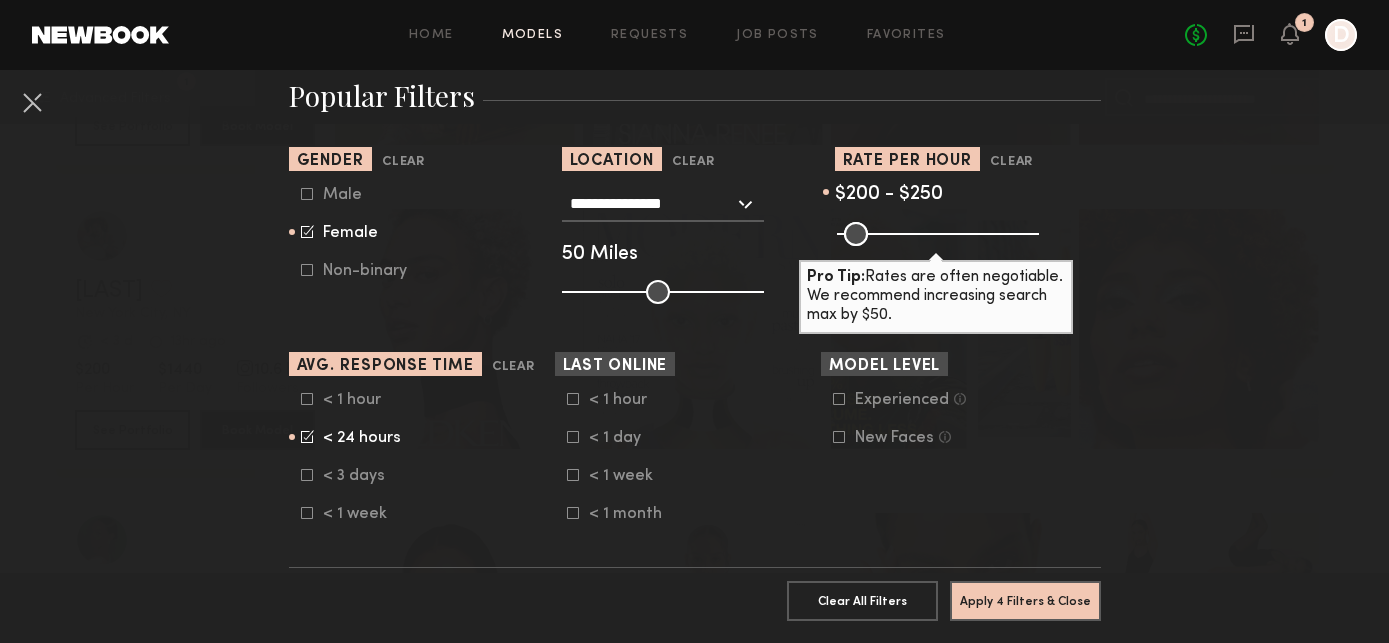 click 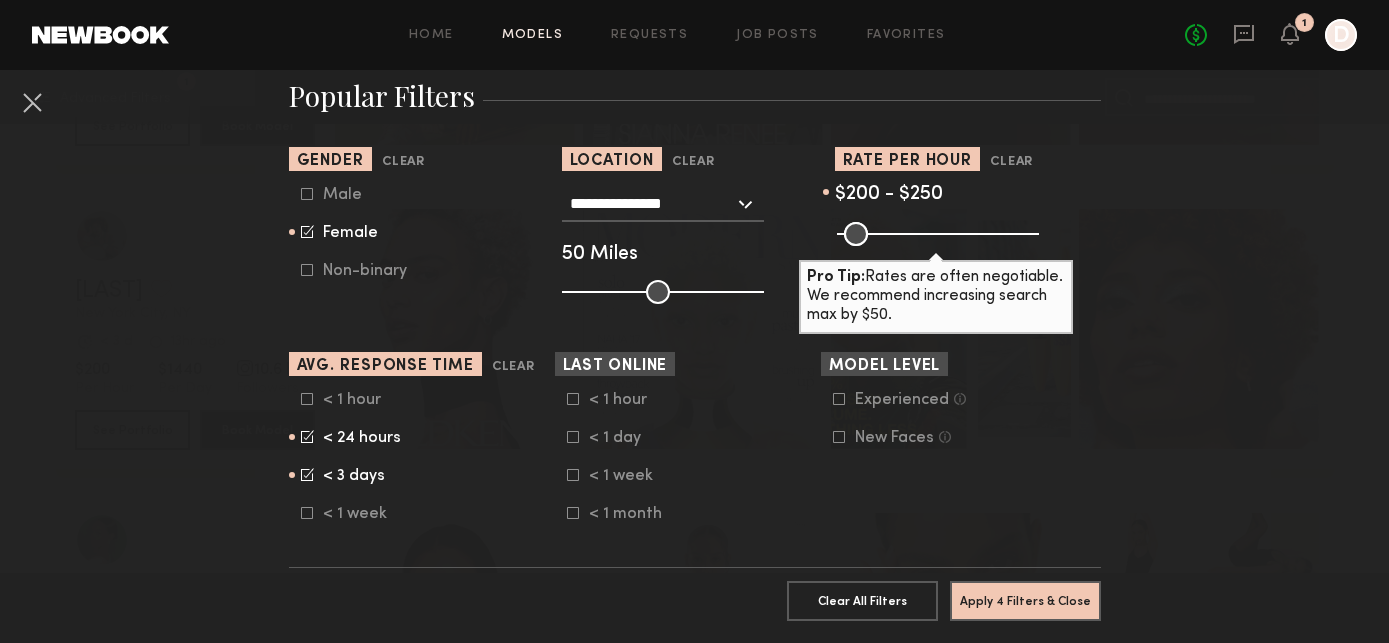 click 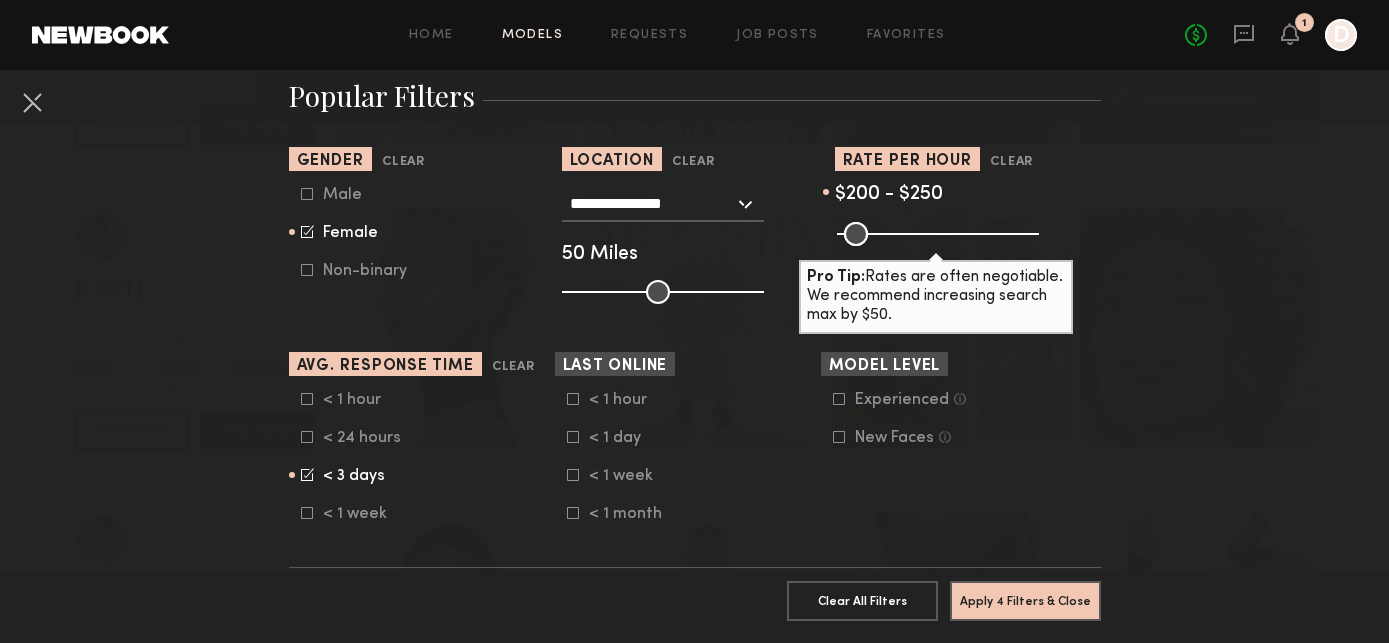 click 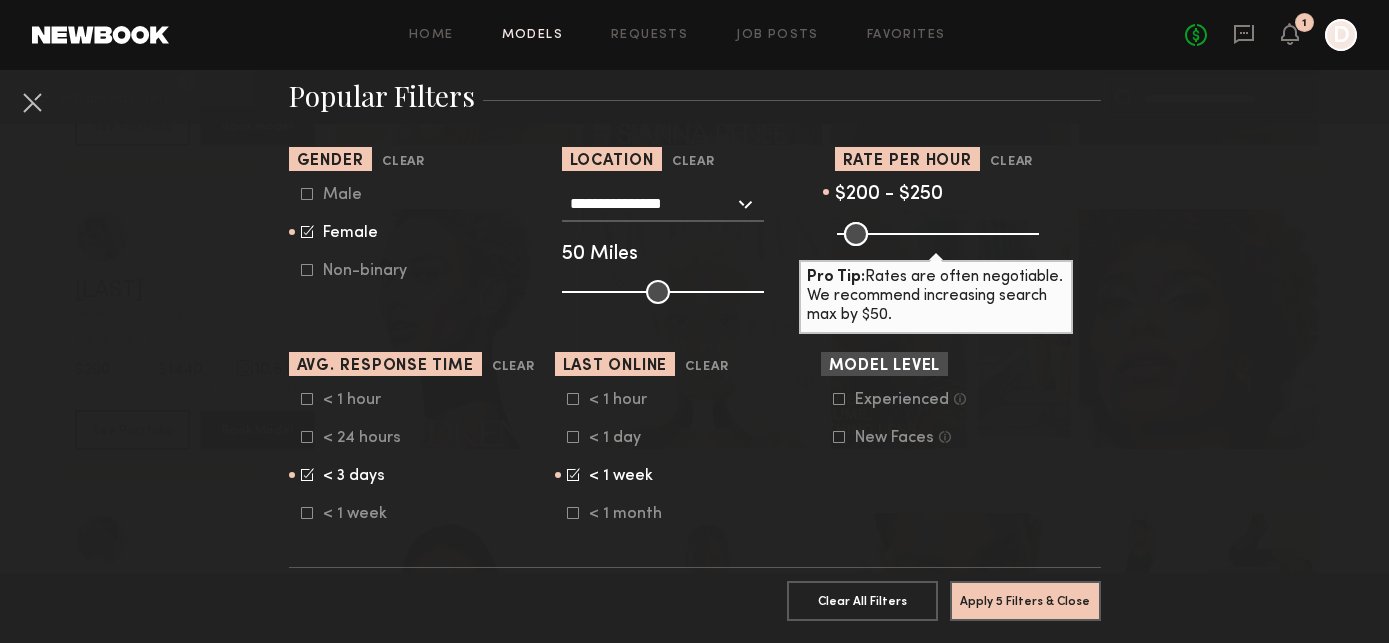 click 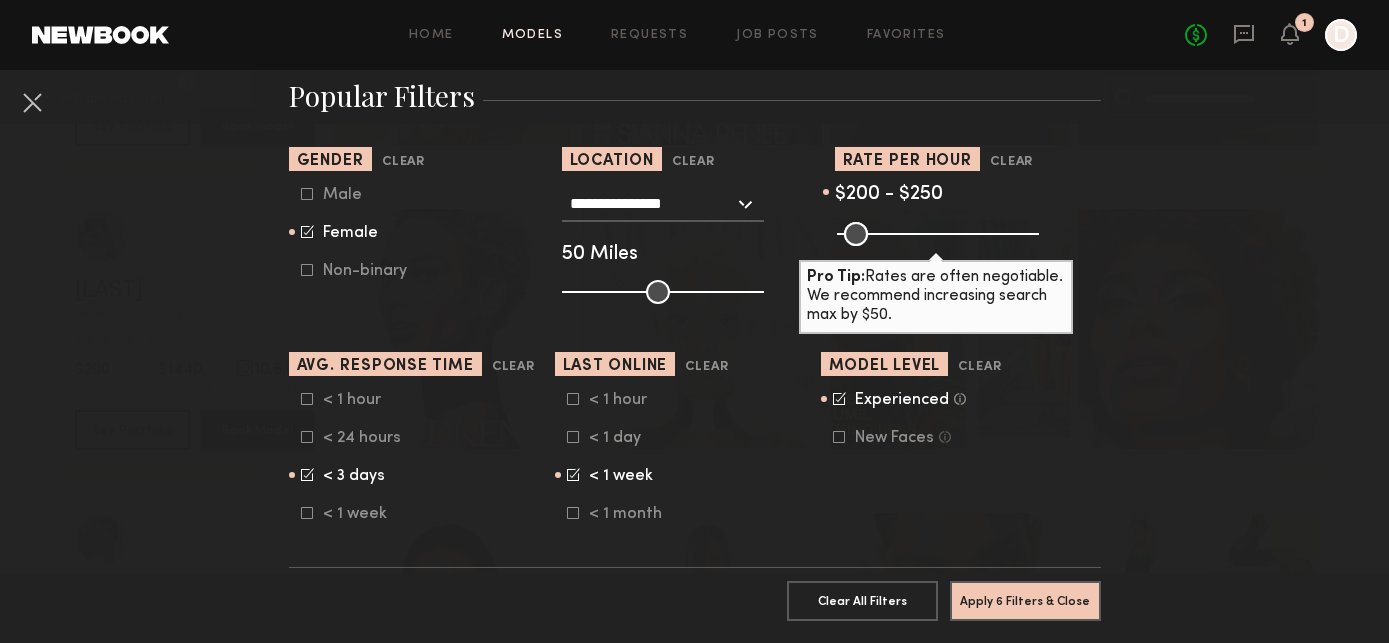 click 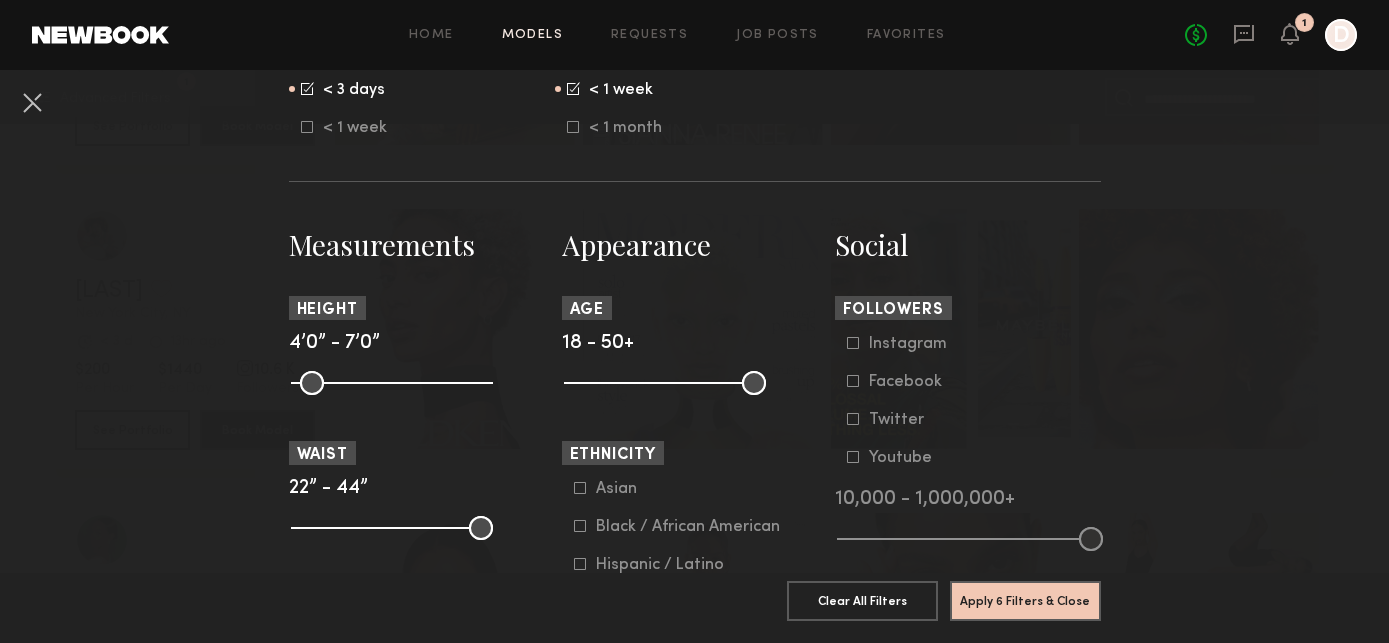 scroll, scrollTop: 764, scrollLeft: 0, axis: vertical 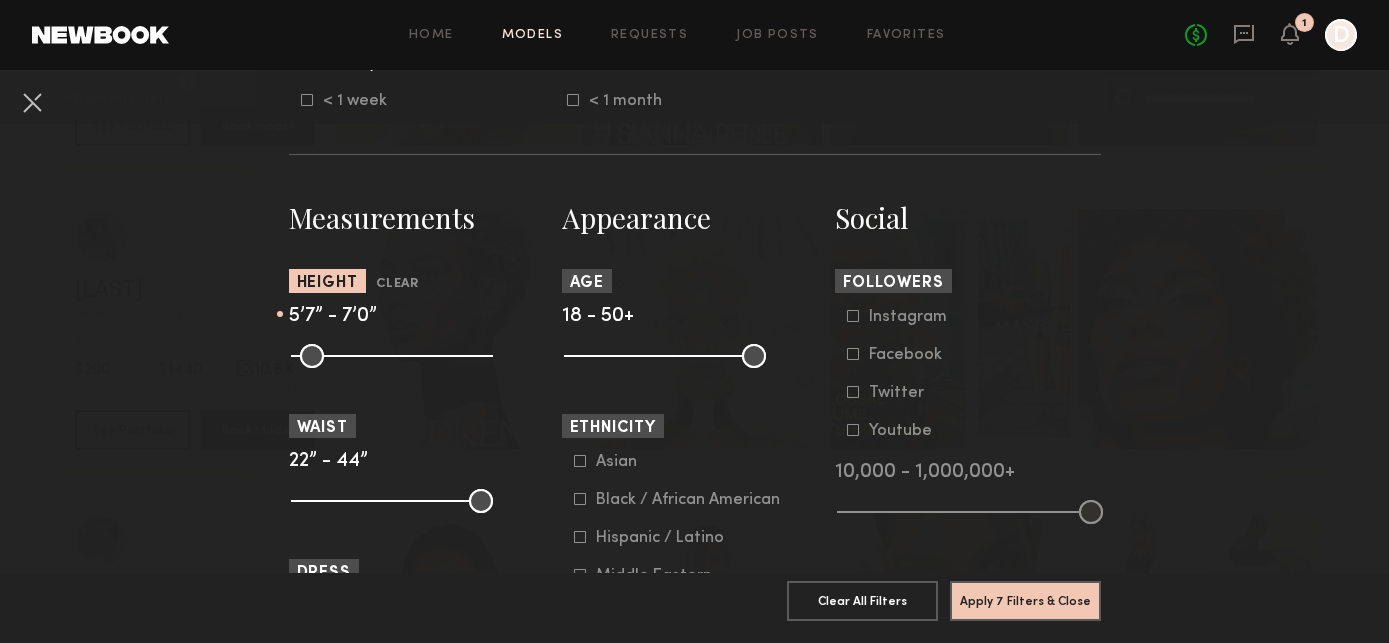 drag, startPoint x: 304, startPoint y: 360, endPoint x: 396, endPoint y: 357, distance: 92.0489 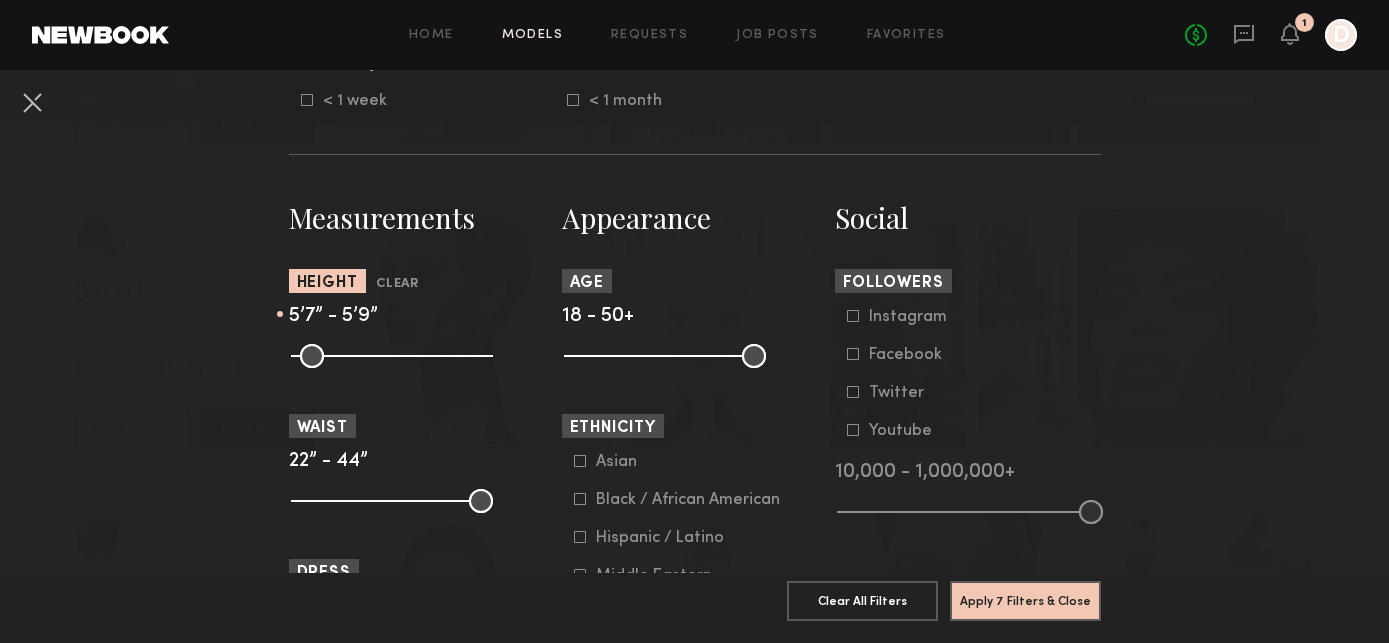 drag, startPoint x: 481, startPoint y: 359, endPoint x: 410, endPoint y: 359, distance: 71 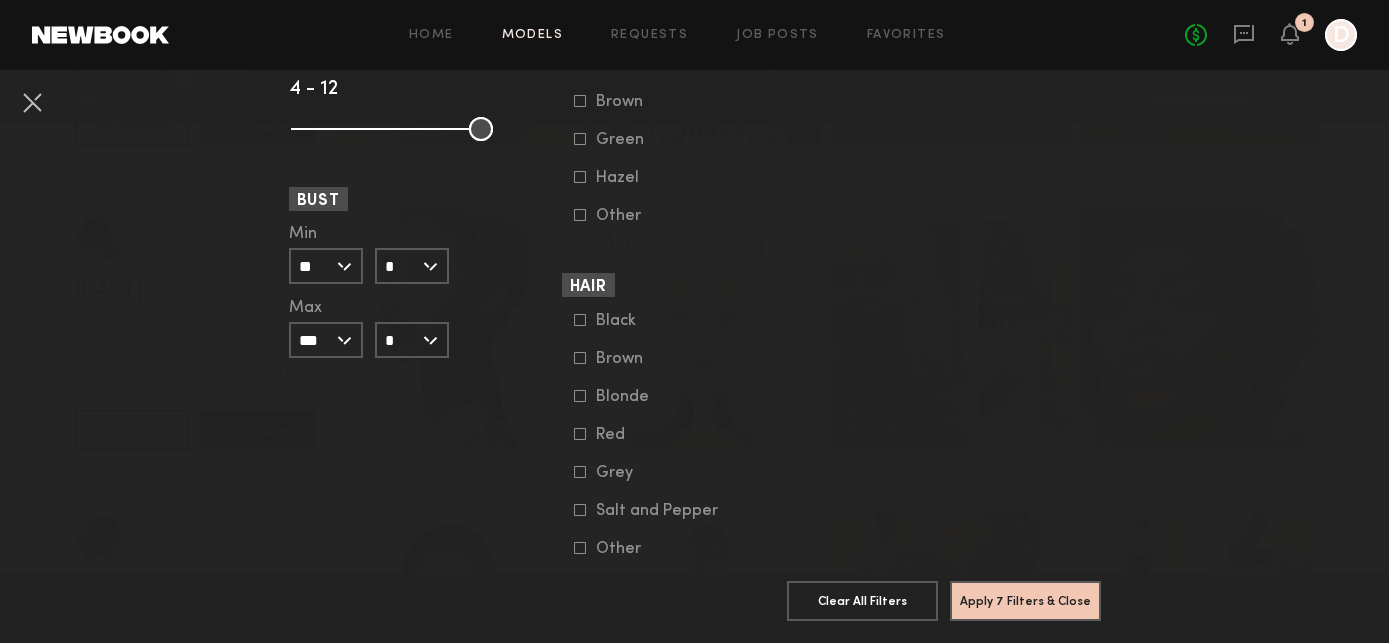scroll, scrollTop: 1632, scrollLeft: 0, axis: vertical 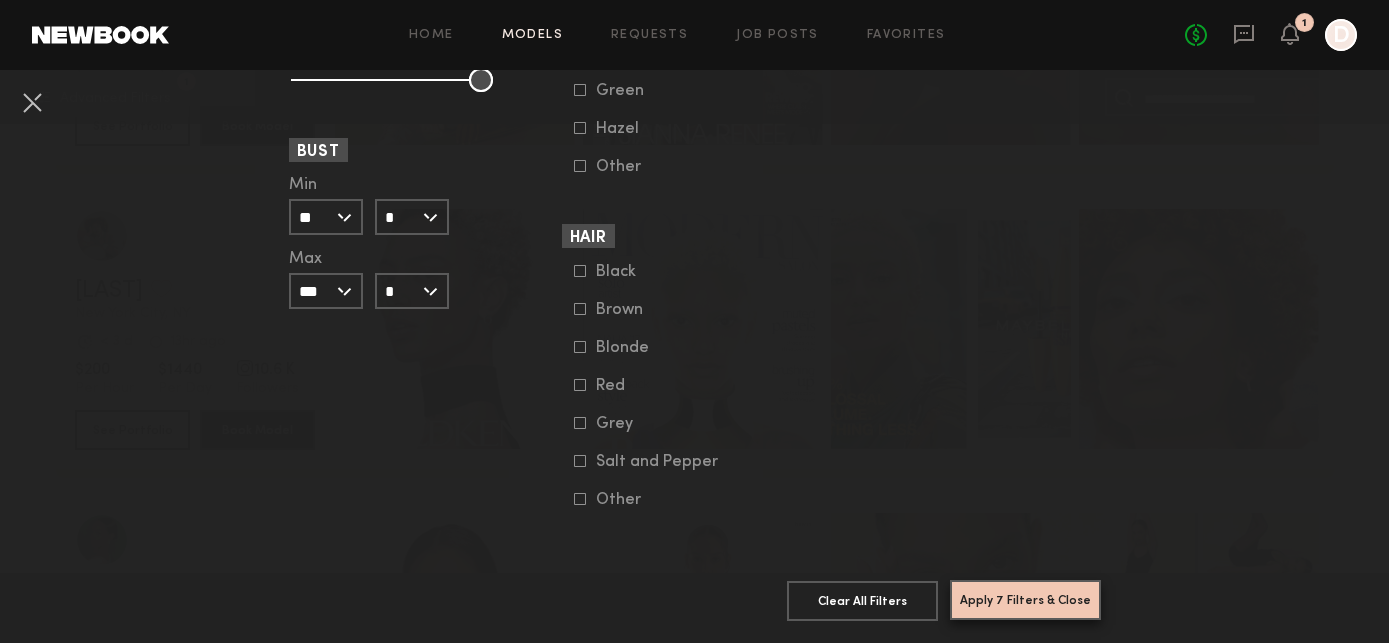 click on "Apply 7 Filters & Close" 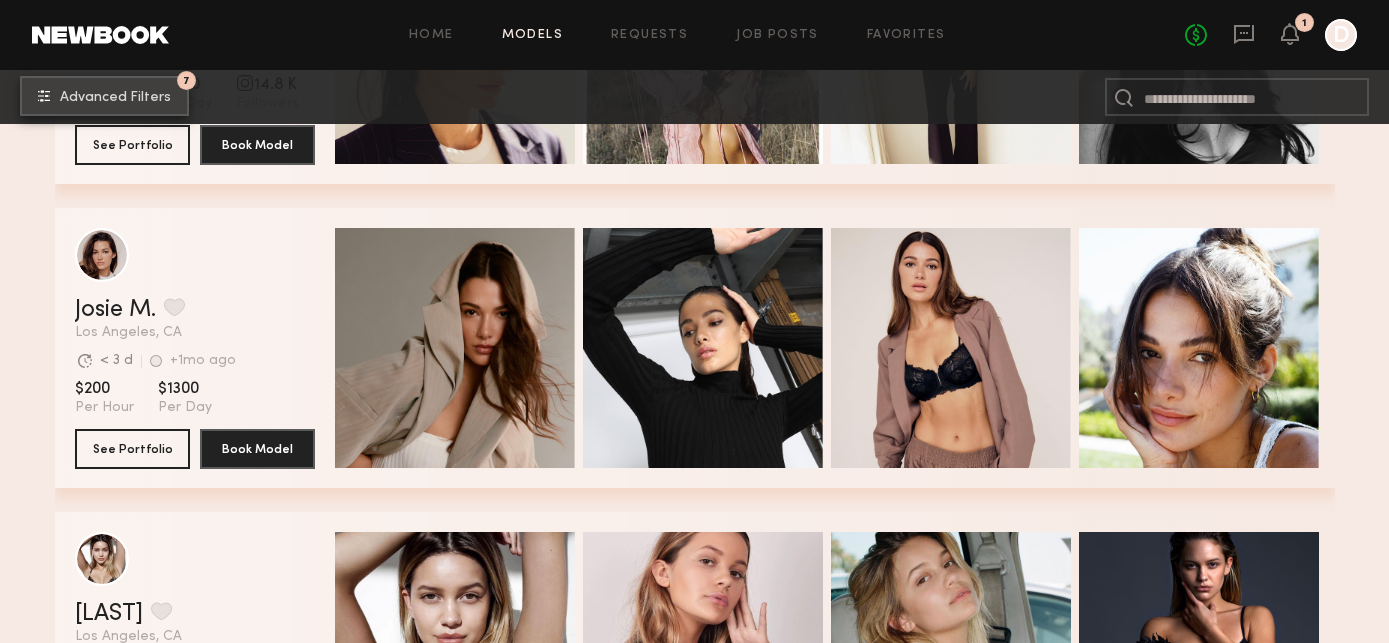 scroll, scrollTop: 3274, scrollLeft: 0, axis: vertical 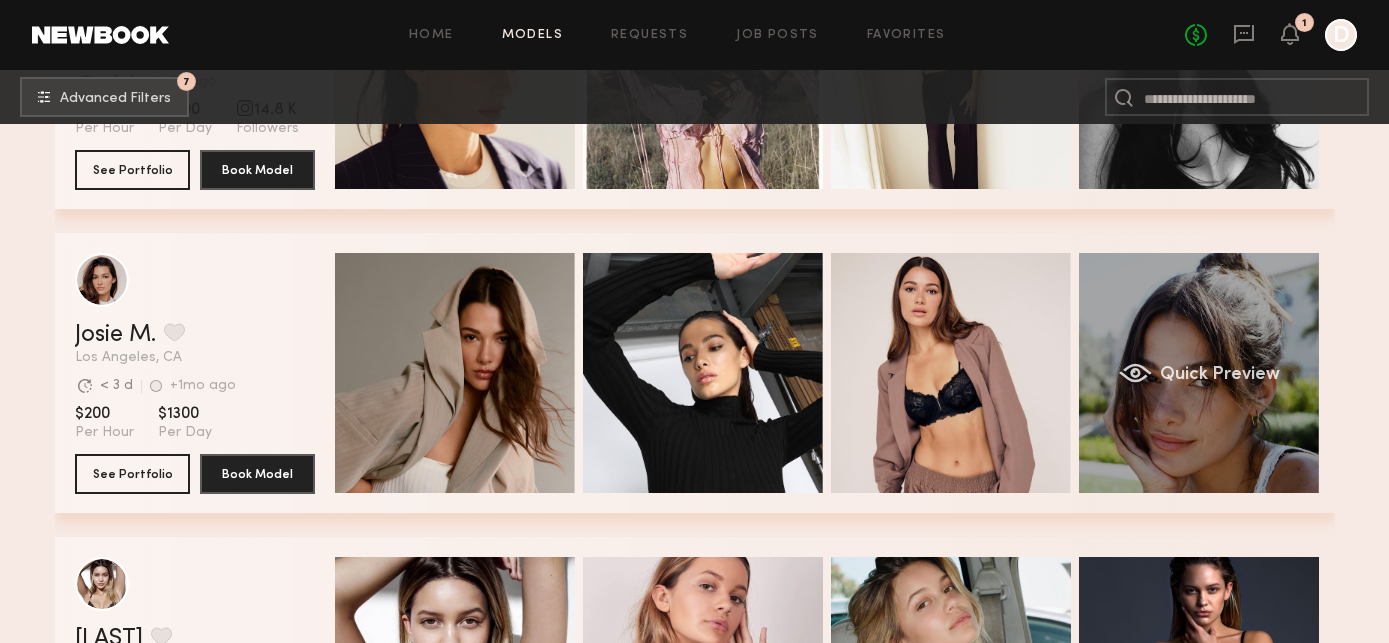 click on "Quick Preview" 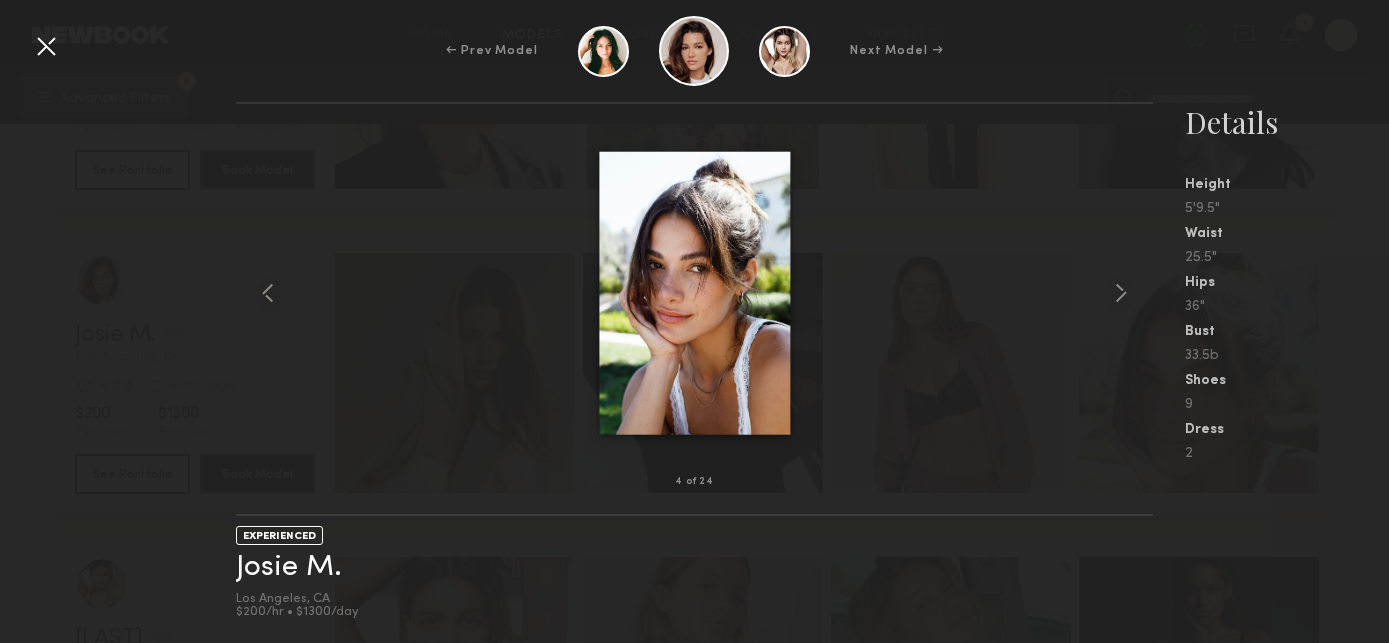 click at bounding box center (46, 46) 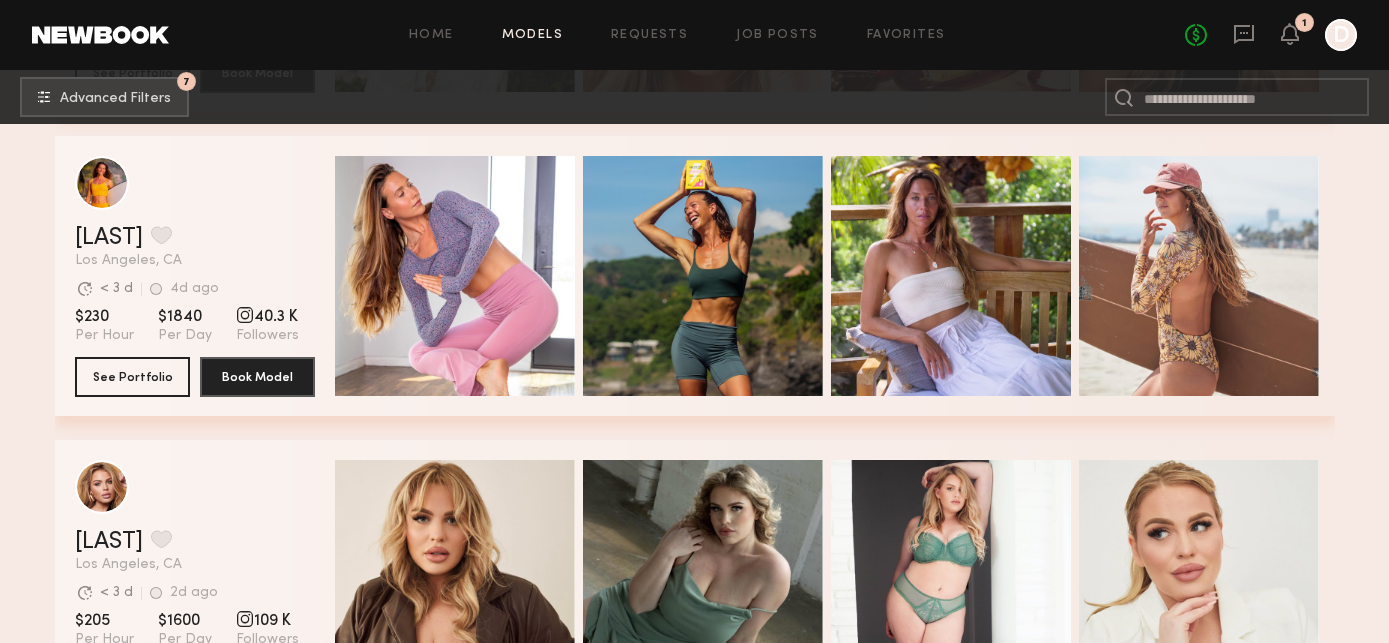 scroll, scrollTop: 1740, scrollLeft: 0, axis: vertical 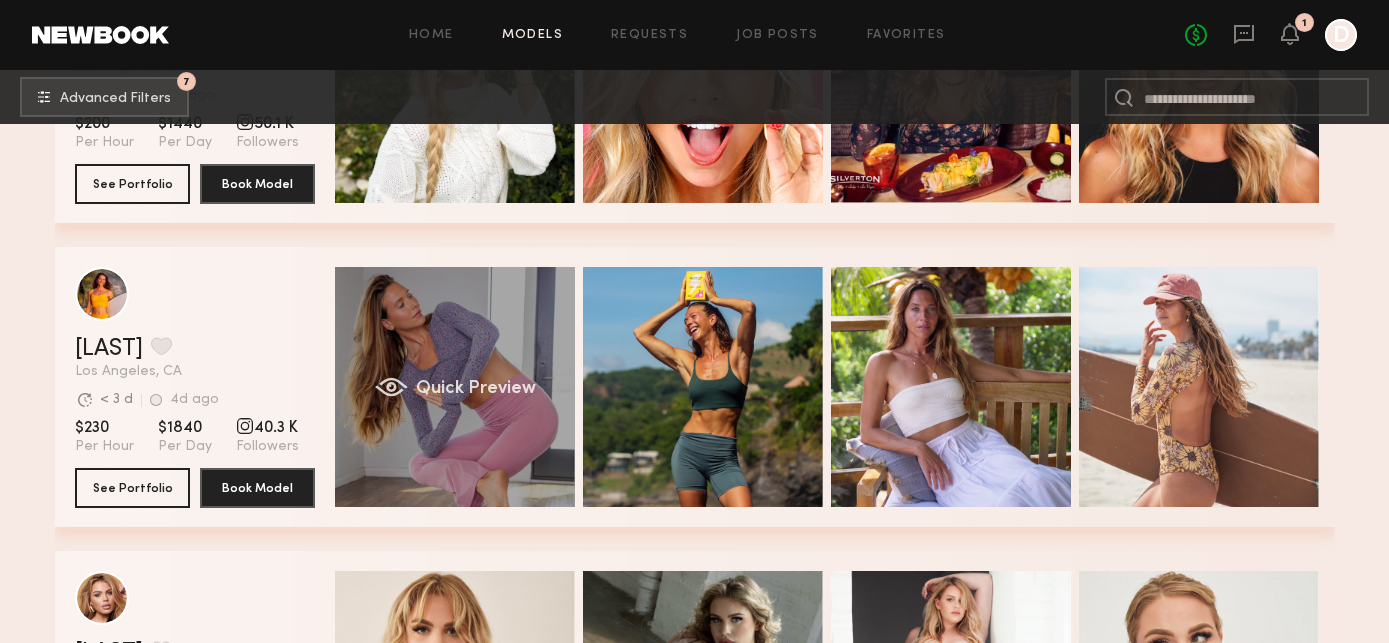click on "Quick Preview" 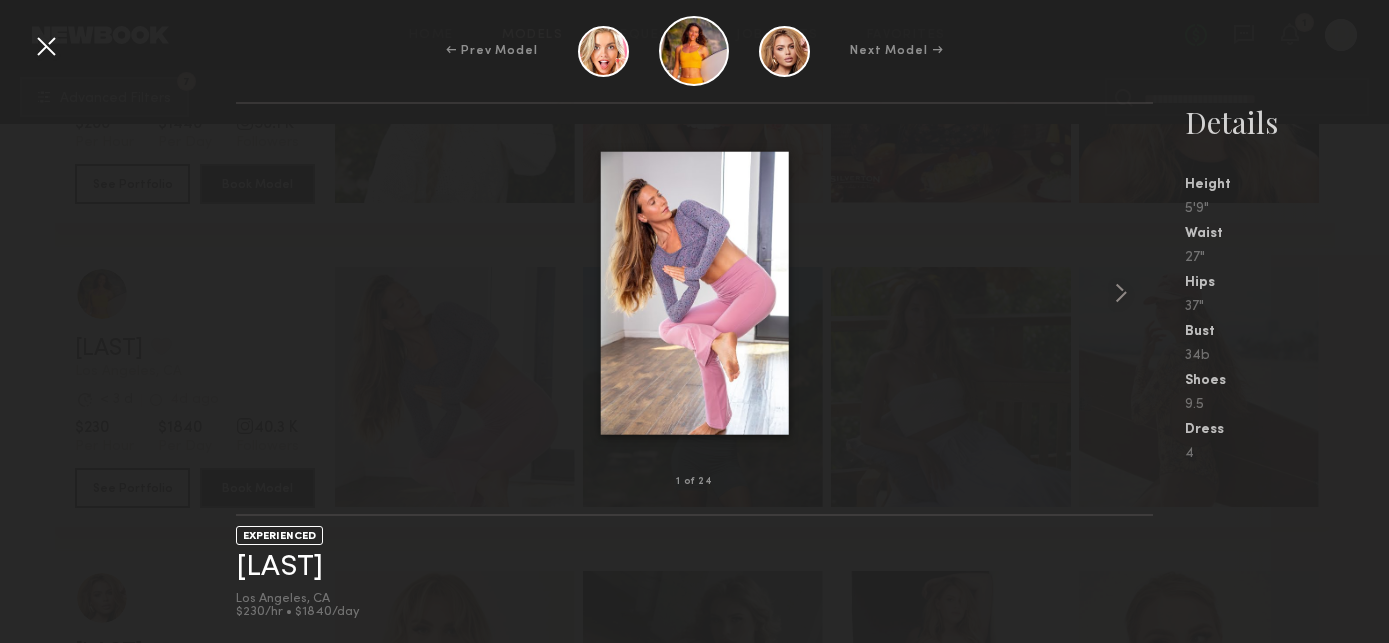 click at bounding box center (46, 46) 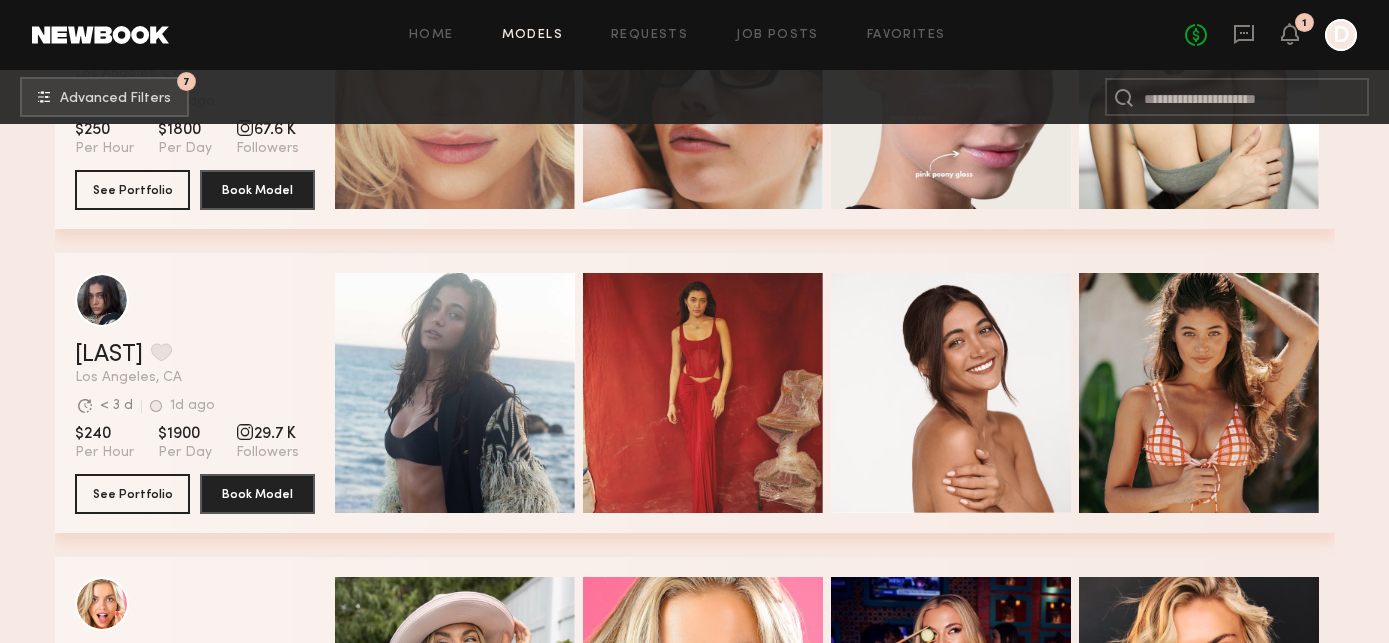 scroll, scrollTop: 1115, scrollLeft: 0, axis: vertical 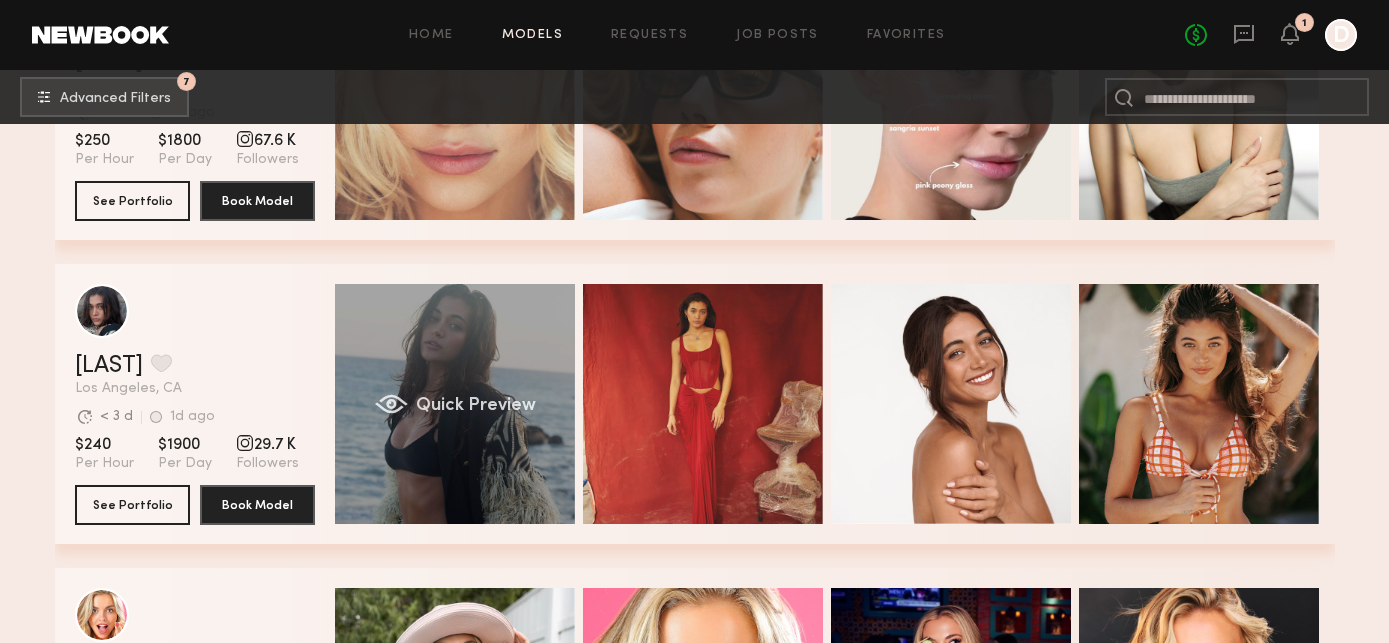 click on "Quick Preview" 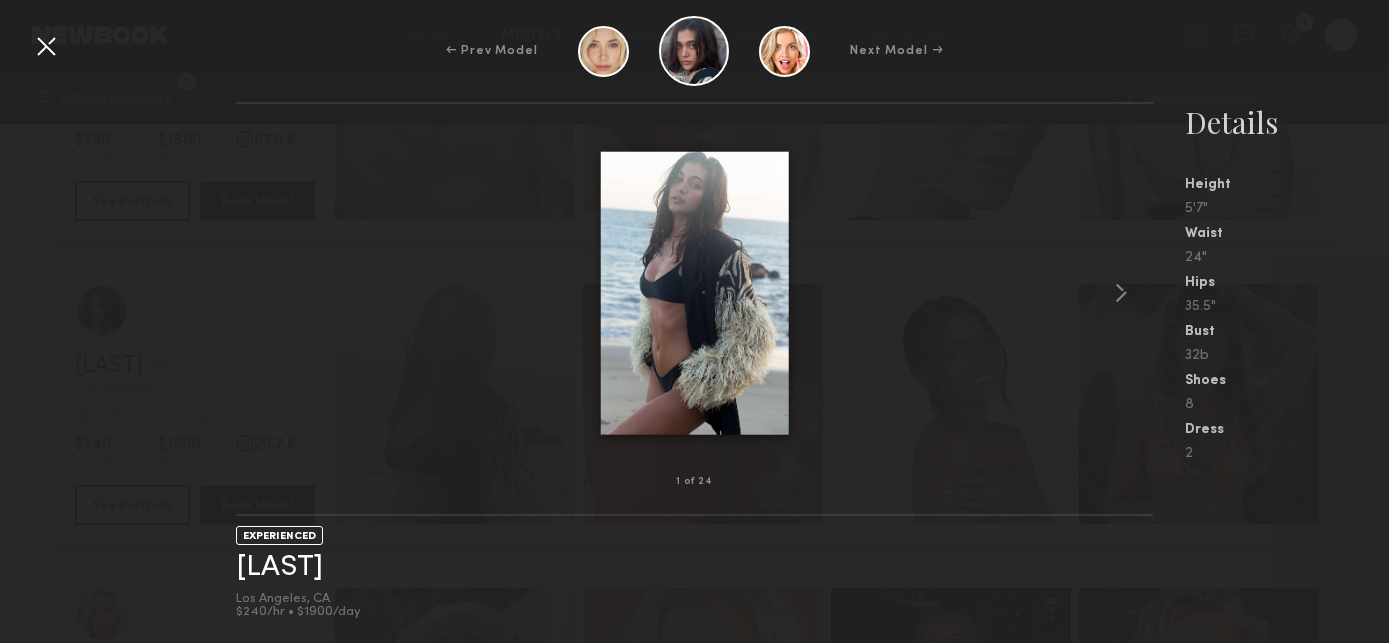 click on "← Prev Model   Next Model →" at bounding box center [694, 51] 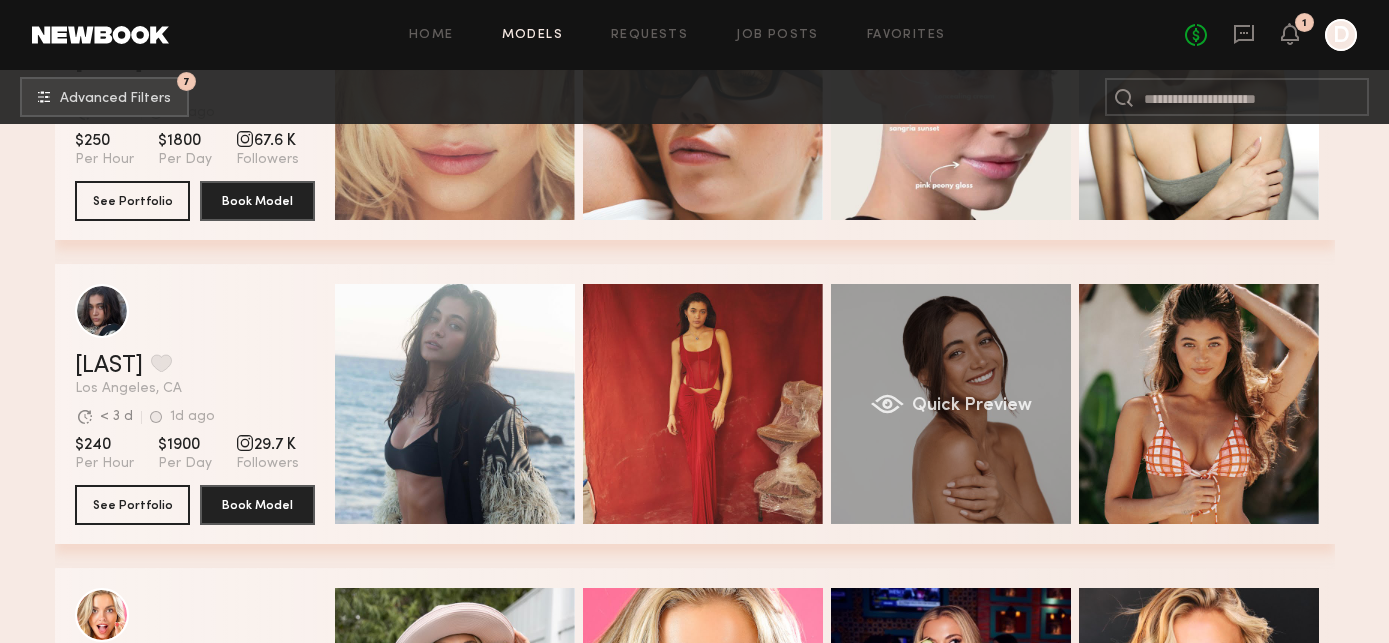 click on "Quick Preview" 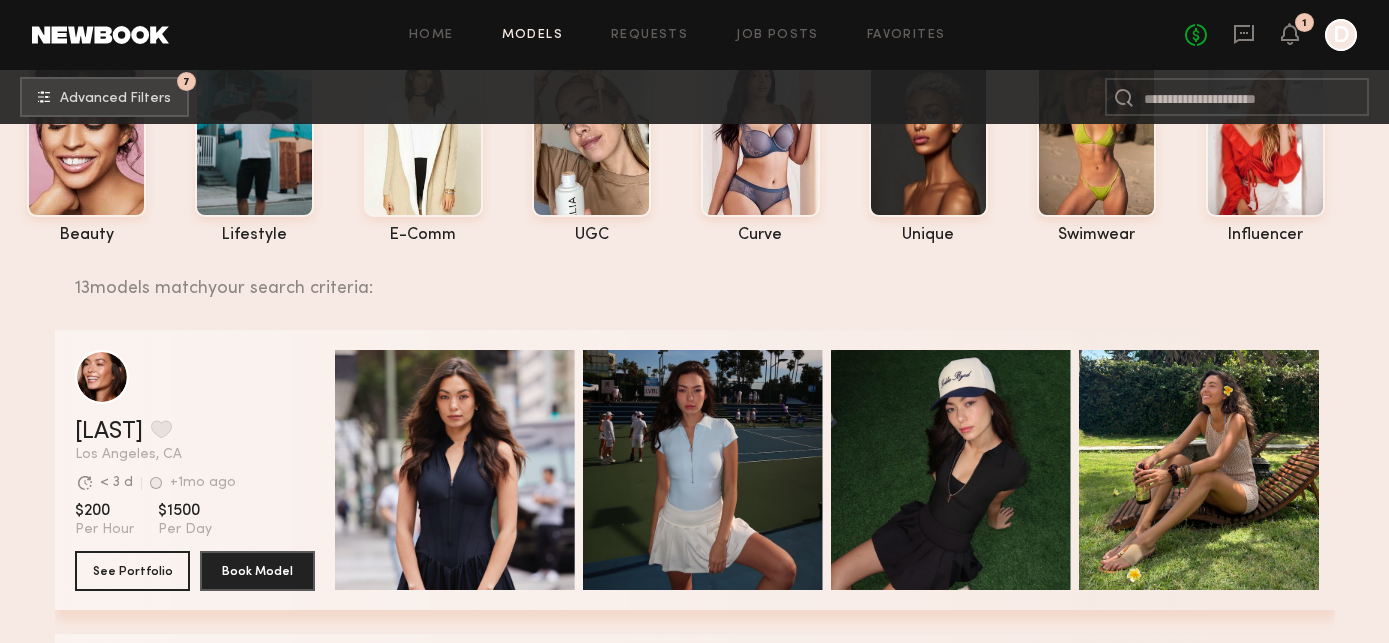 scroll, scrollTop: 0, scrollLeft: 0, axis: both 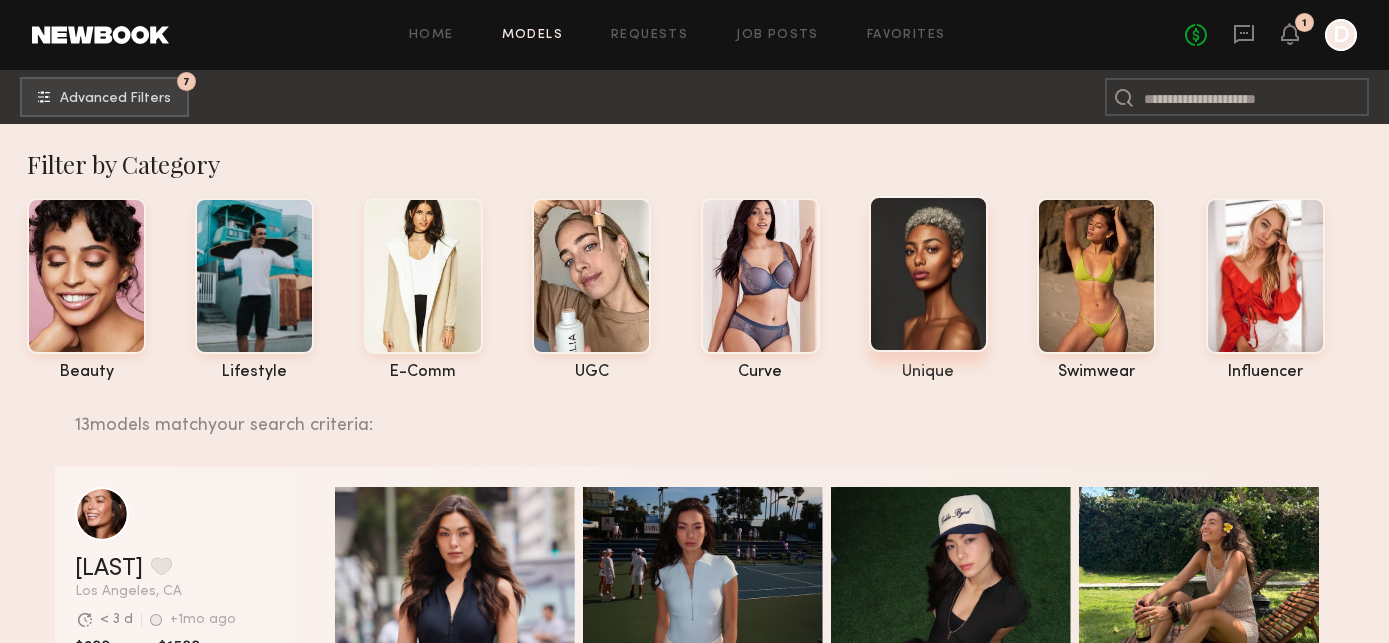 click 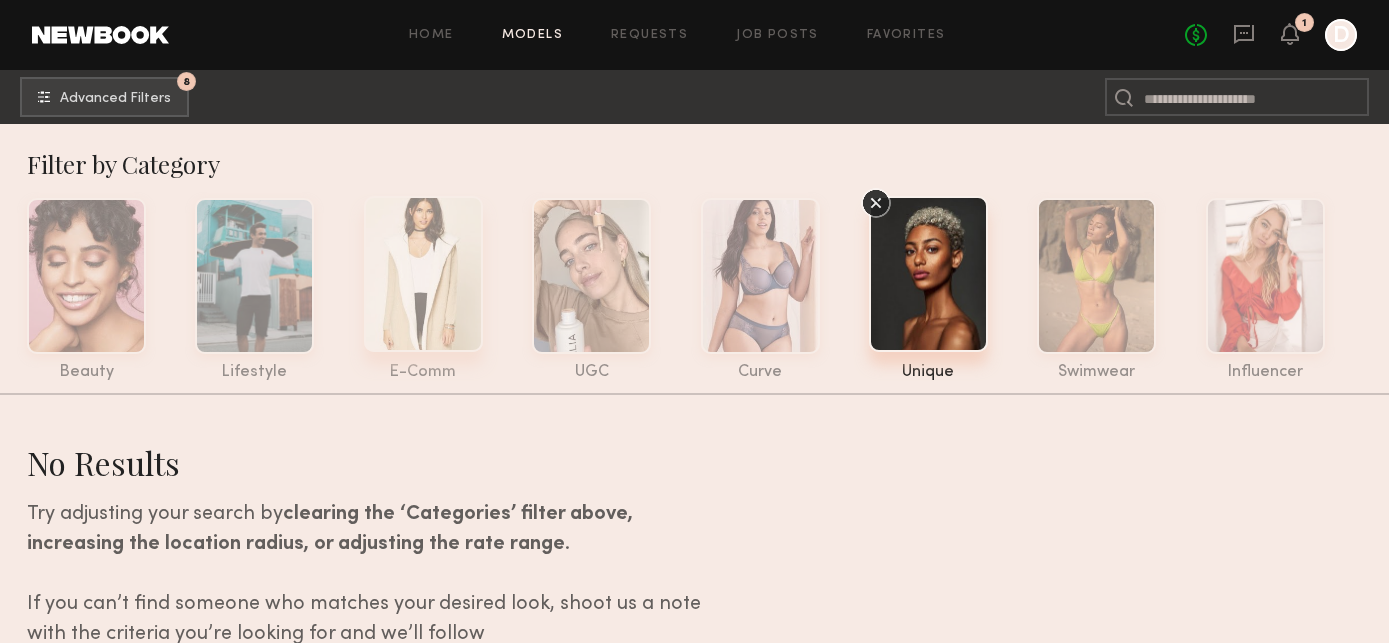click 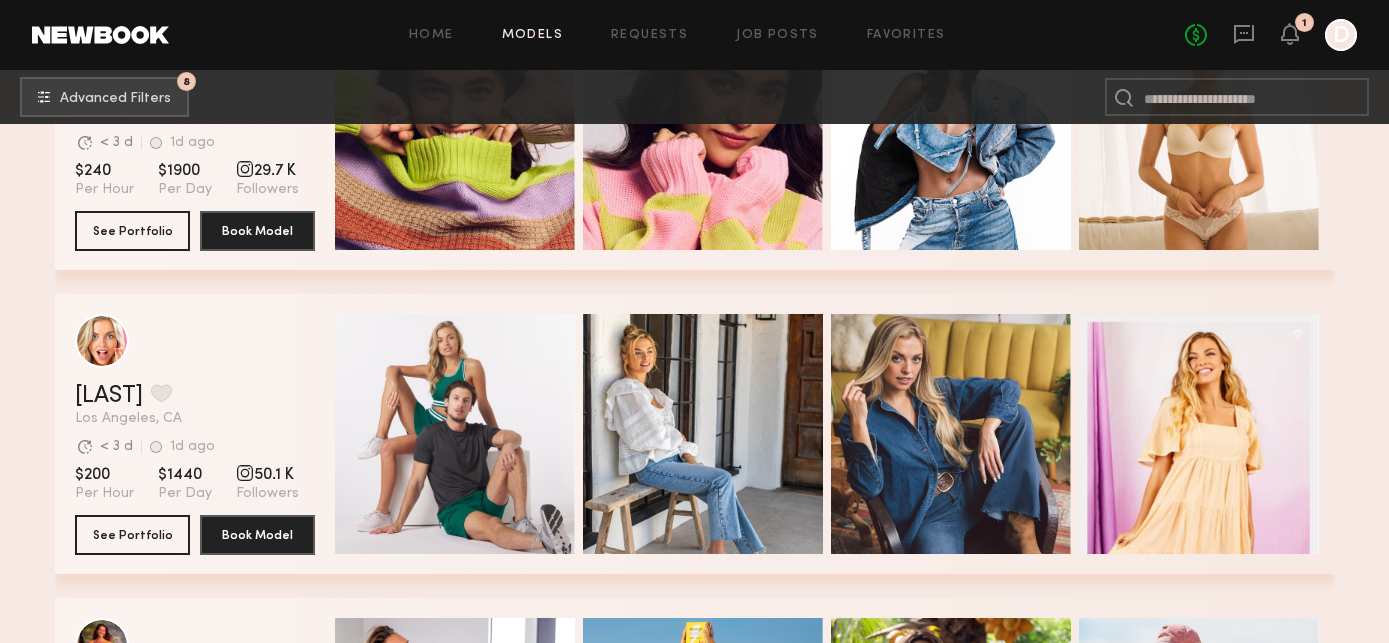 scroll, scrollTop: 0, scrollLeft: 0, axis: both 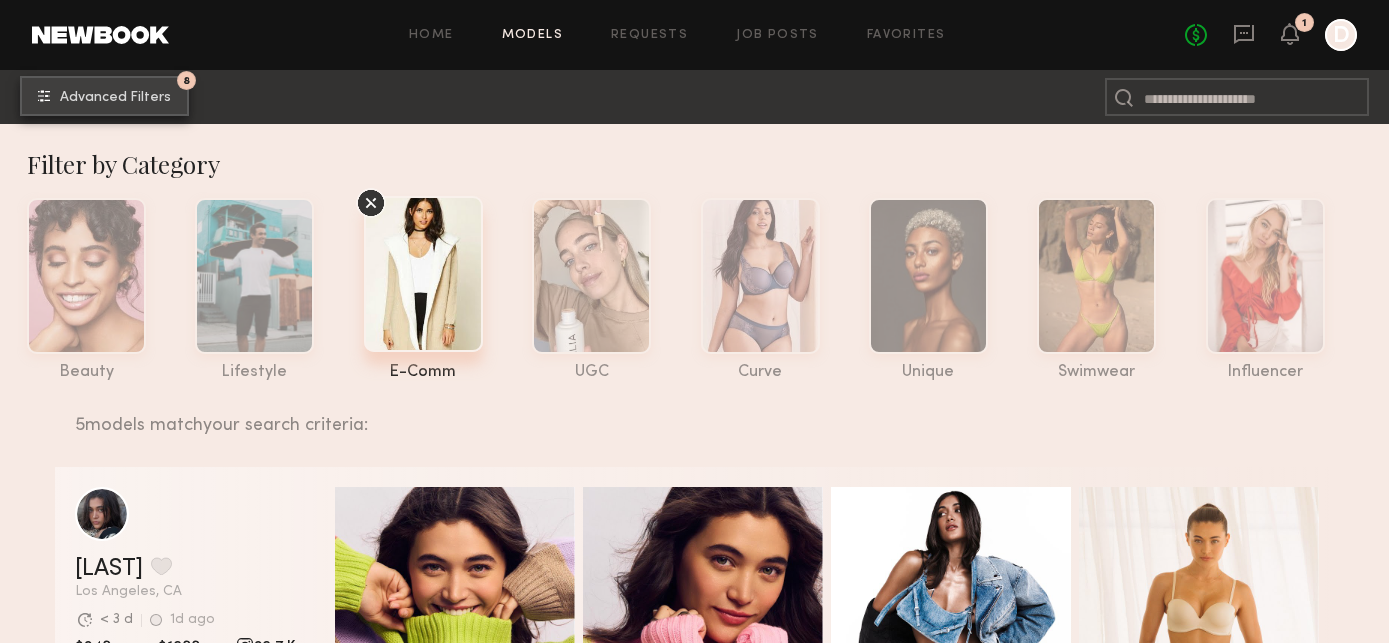 click on "8" 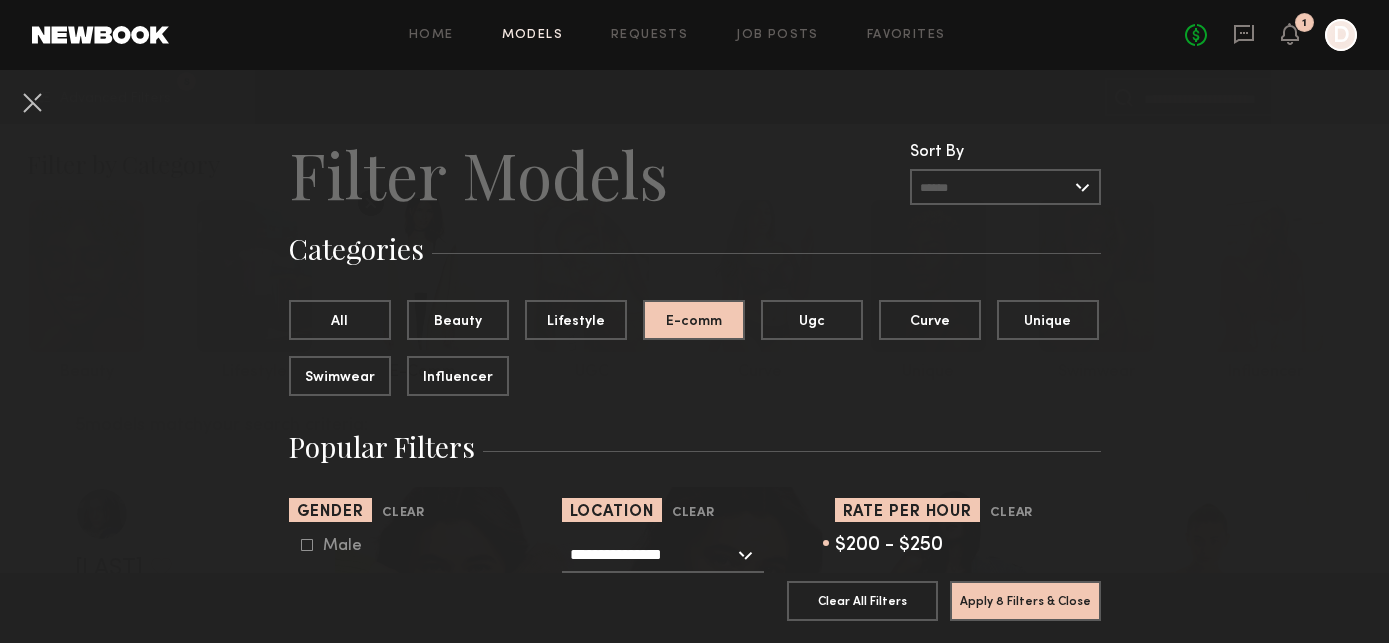 click on "$200 - $250" 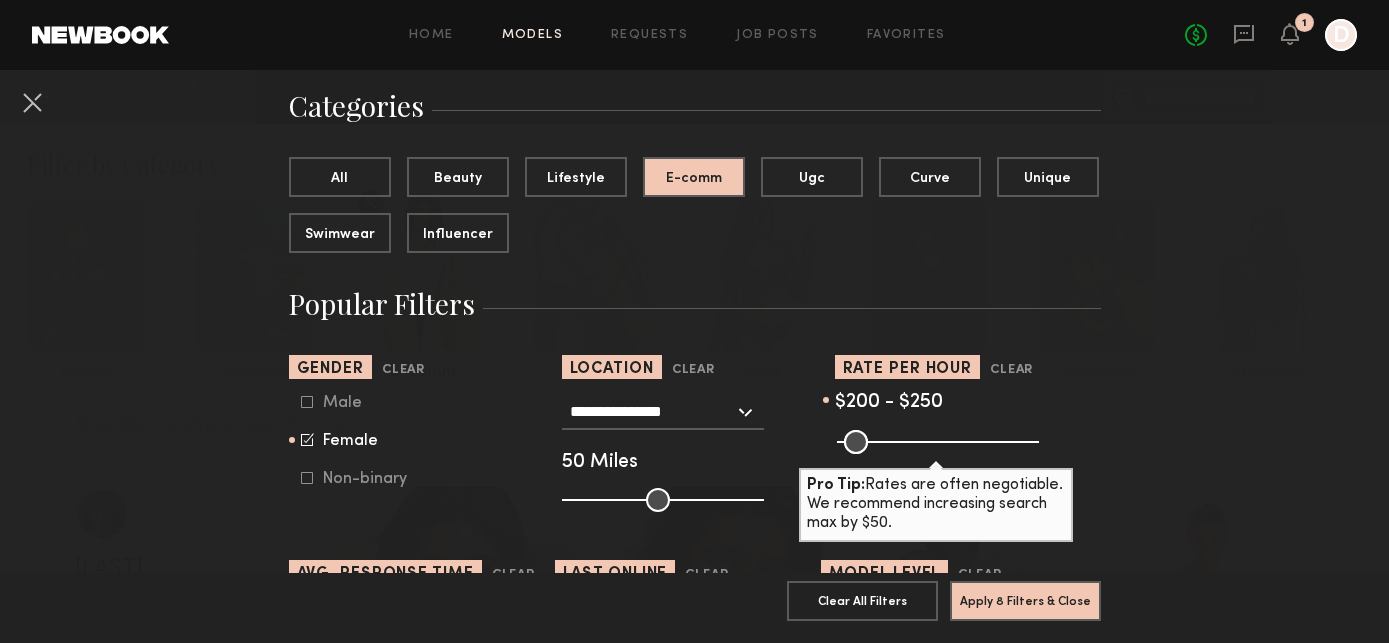 scroll, scrollTop: 163, scrollLeft: 0, axis: vertical 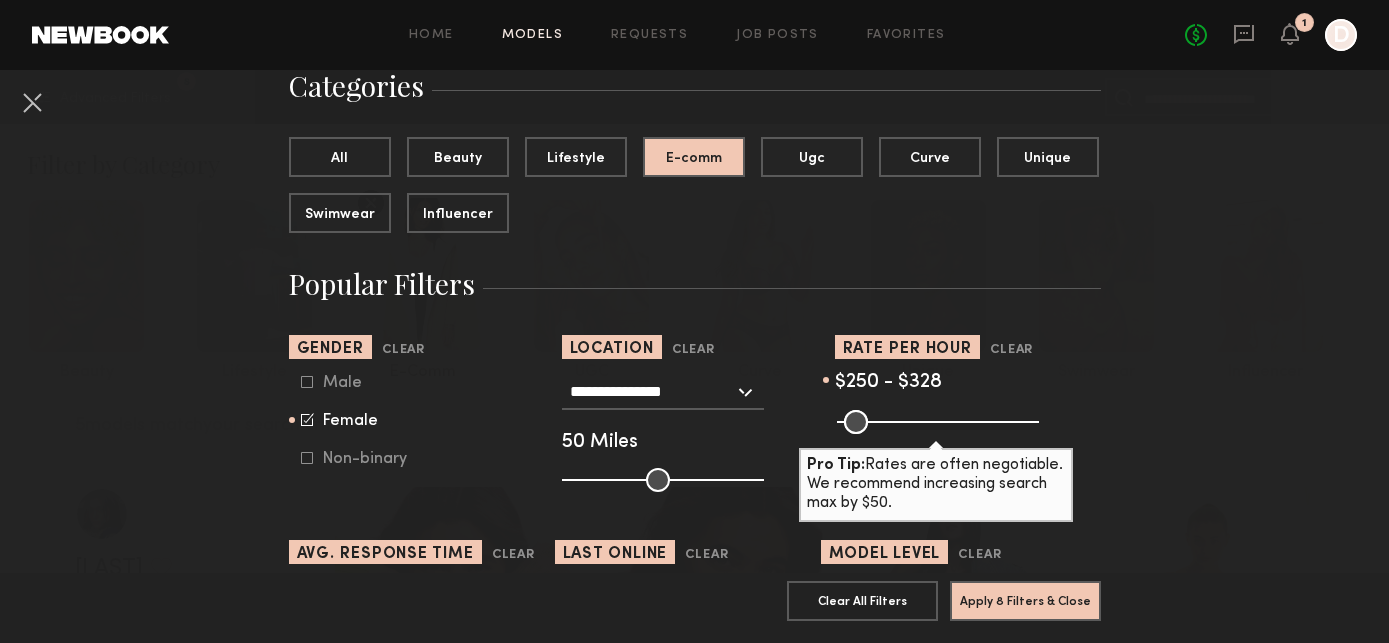 drag, startPoint x: 911, startPoint y: 420, endPoint x: 961, endPoint y: 421, distance: 50.01 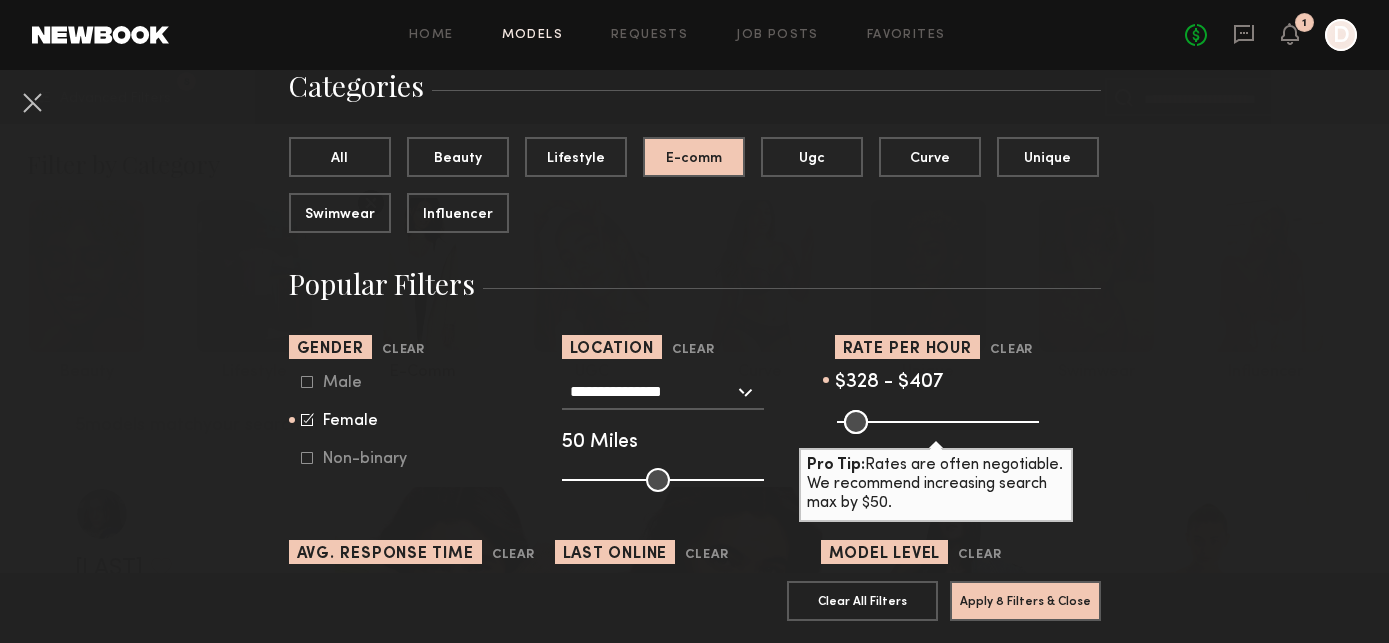 drag, startPoint x: 930, startPoint y: 420, endPoint x: 991, endPoint y: 419, distance: 61.008198 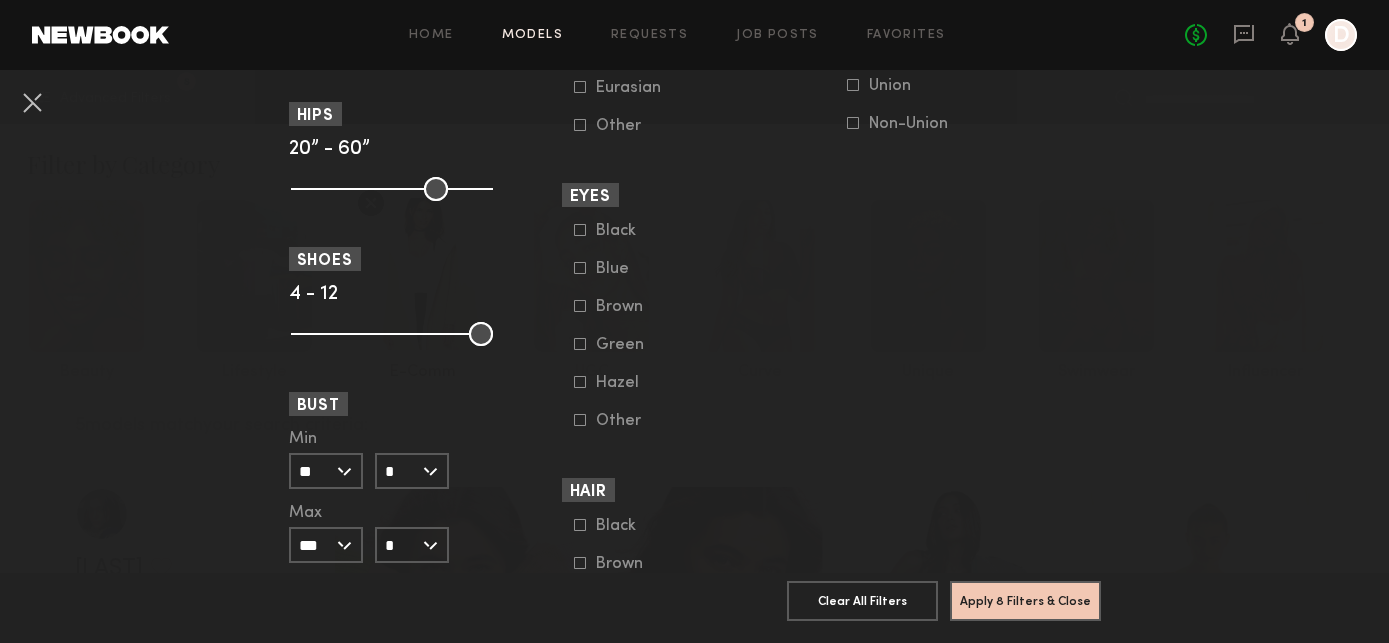 scroll, scrollTop: 1439, scrollLeft: 0, axis: vertical 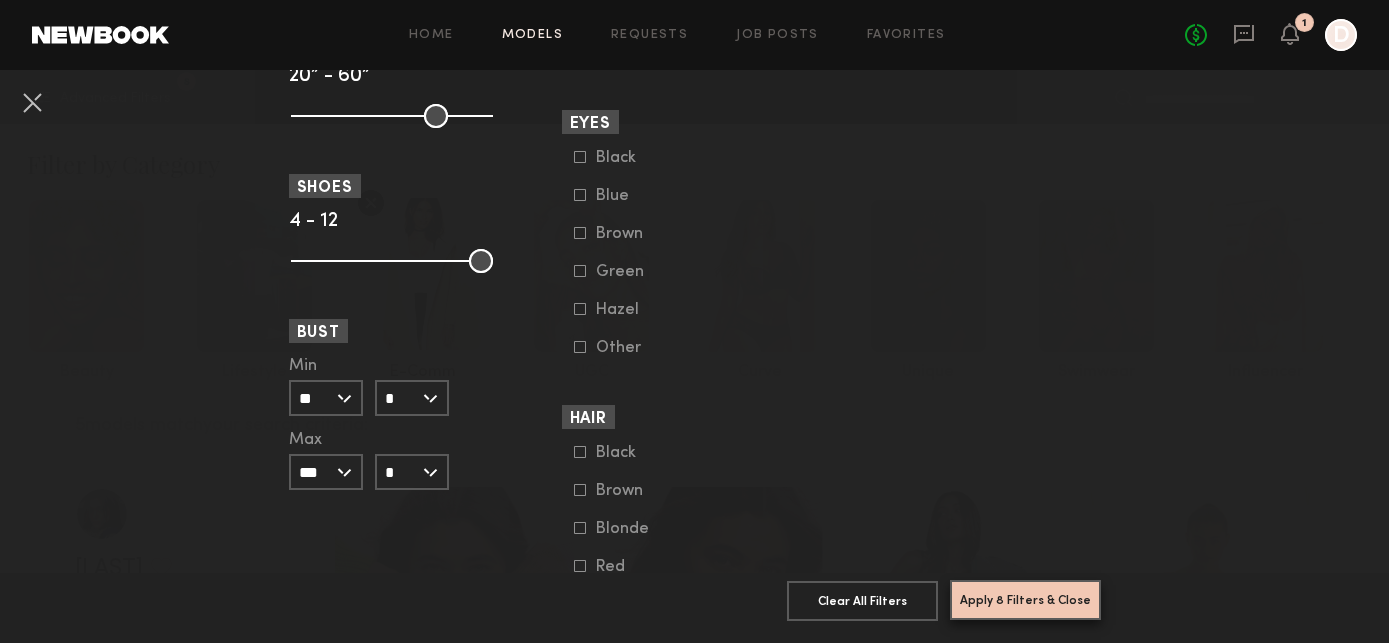 click on "Apply 8 Filters & Close" 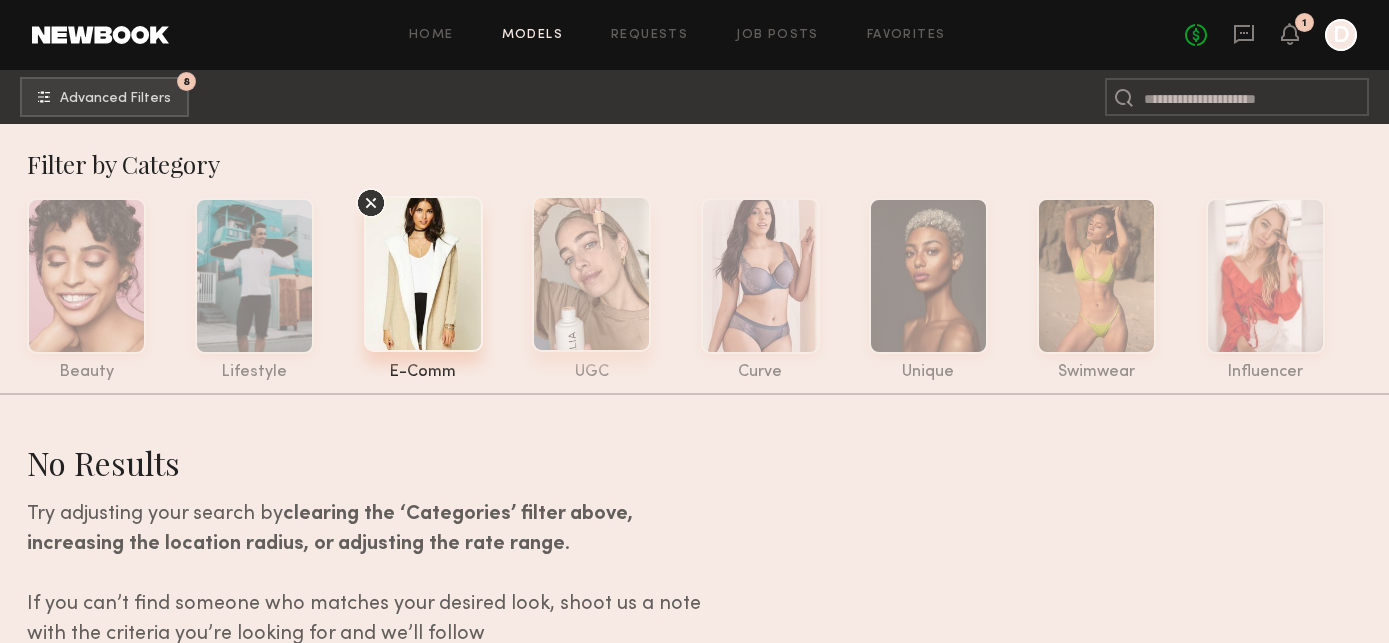 click 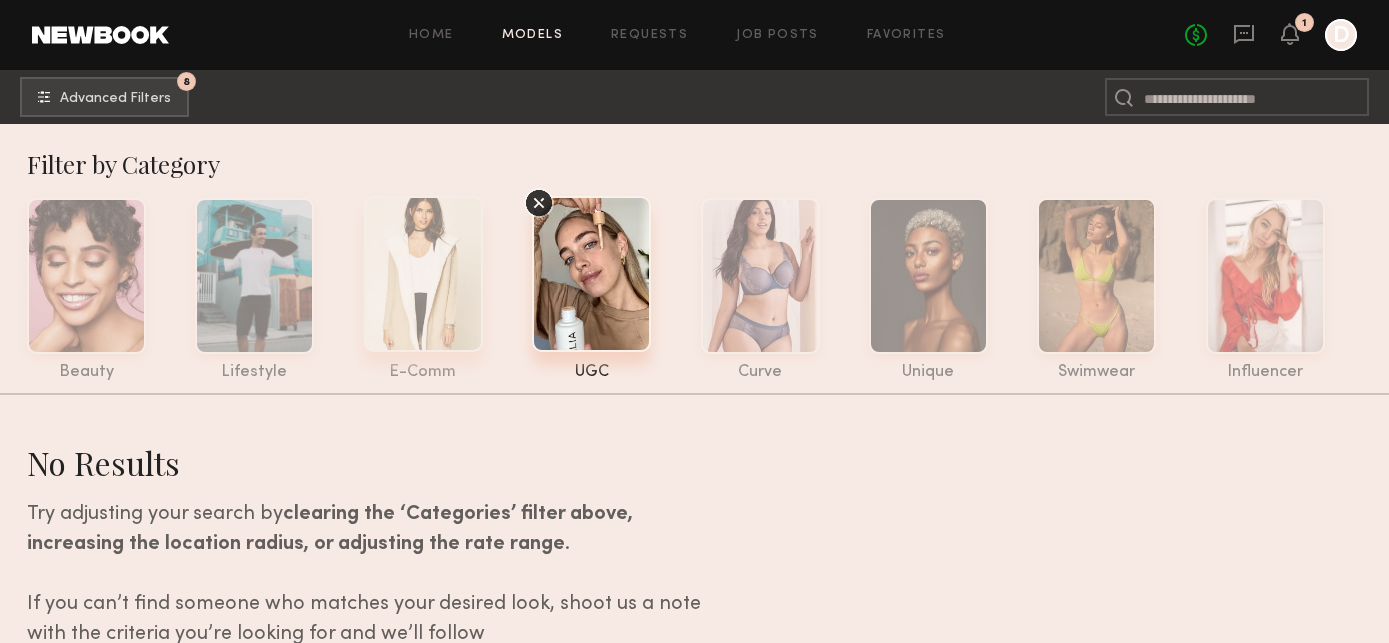 click 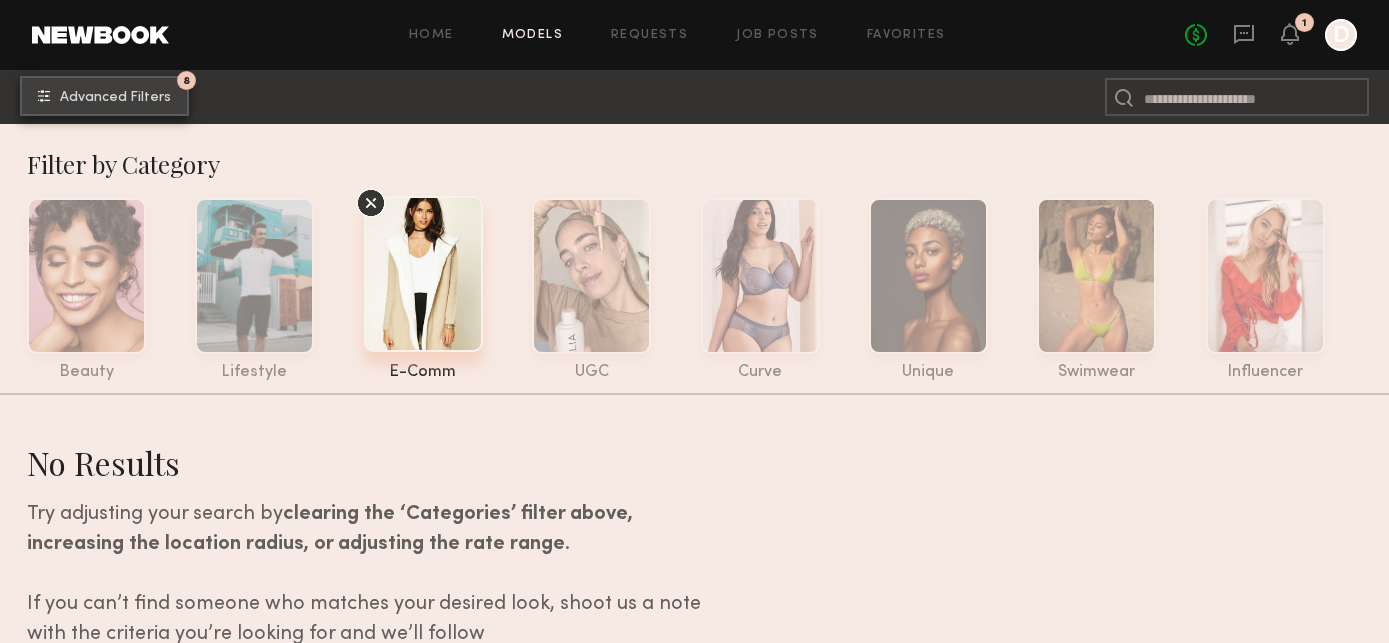 click on "Advanced Filters" 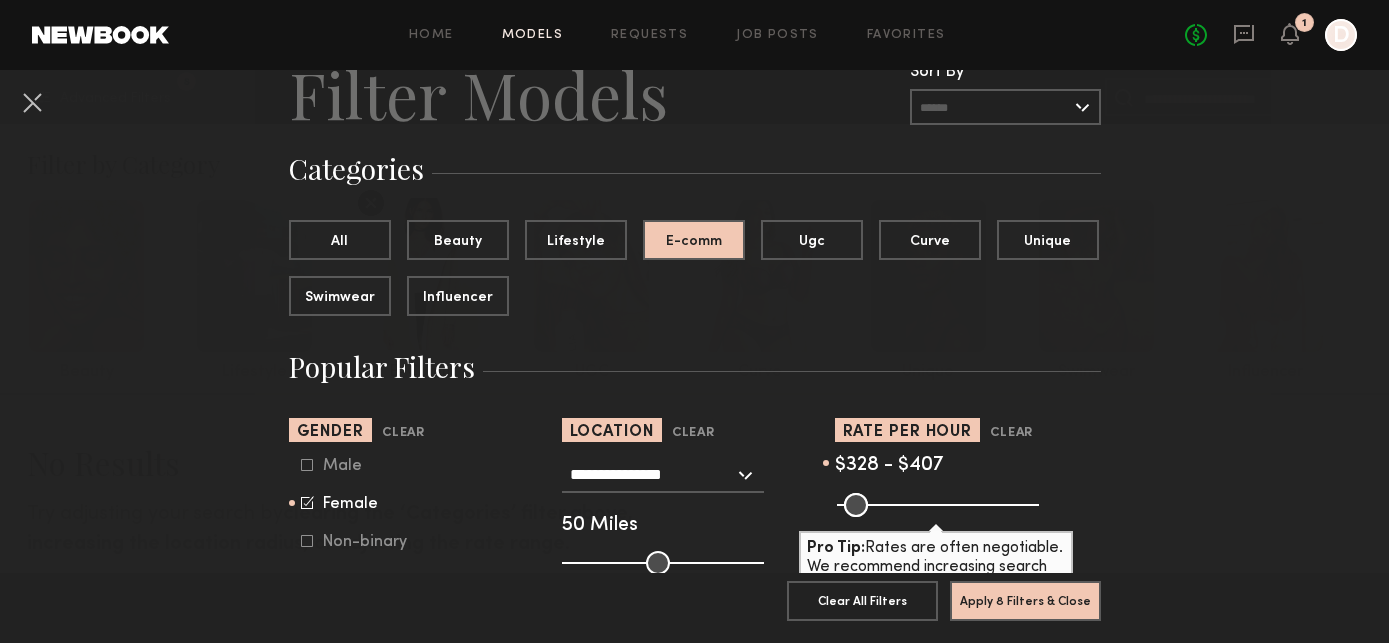 scroll, scrollTop: 115, scrollLeft: 0, axis: vertical 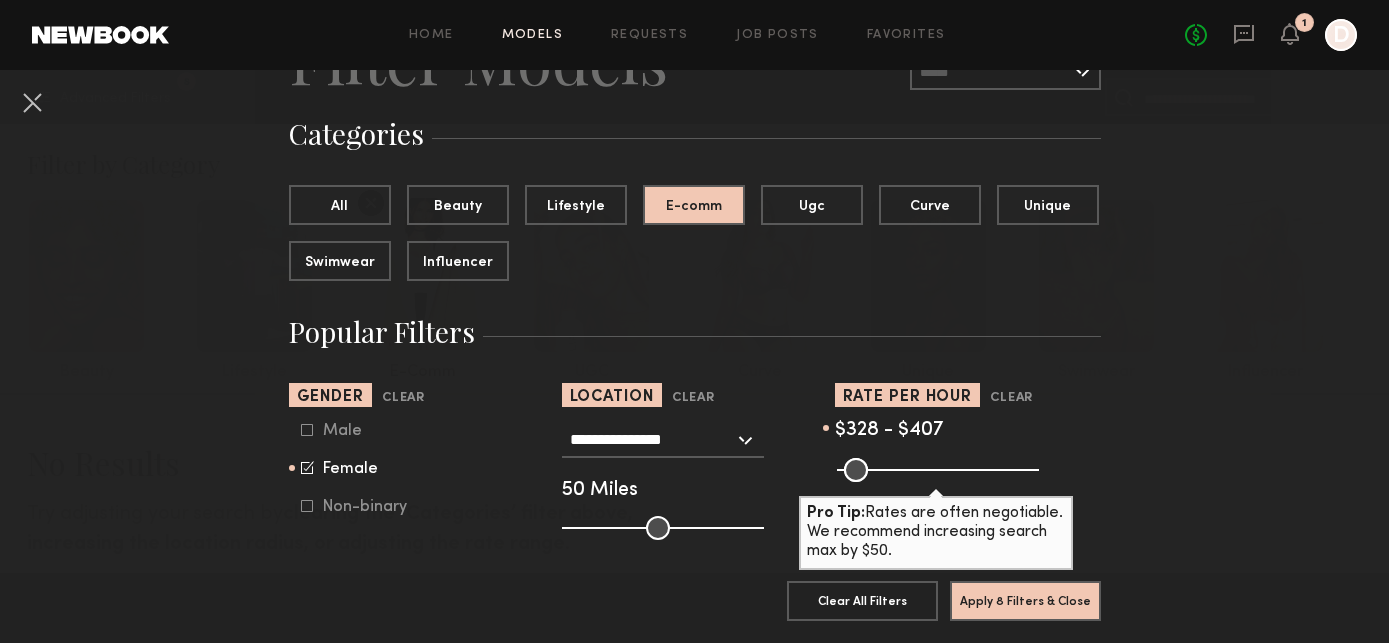 click on "**********" 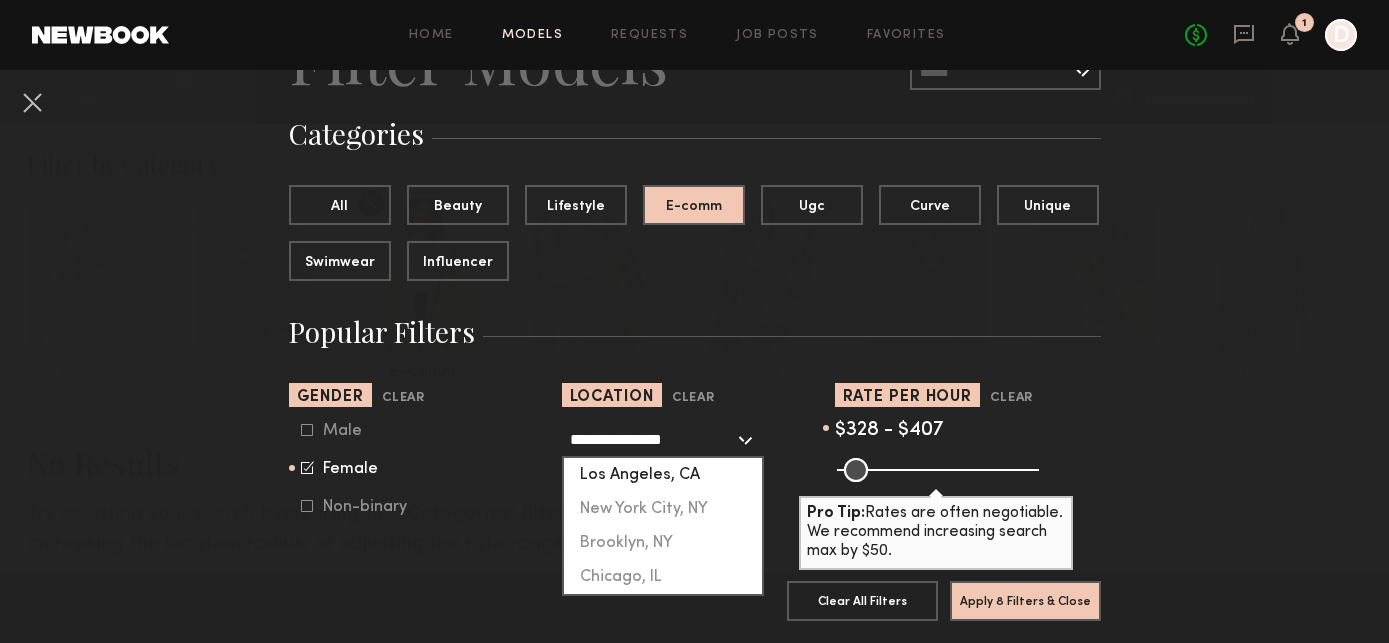 click on "Los Angeles, CA" 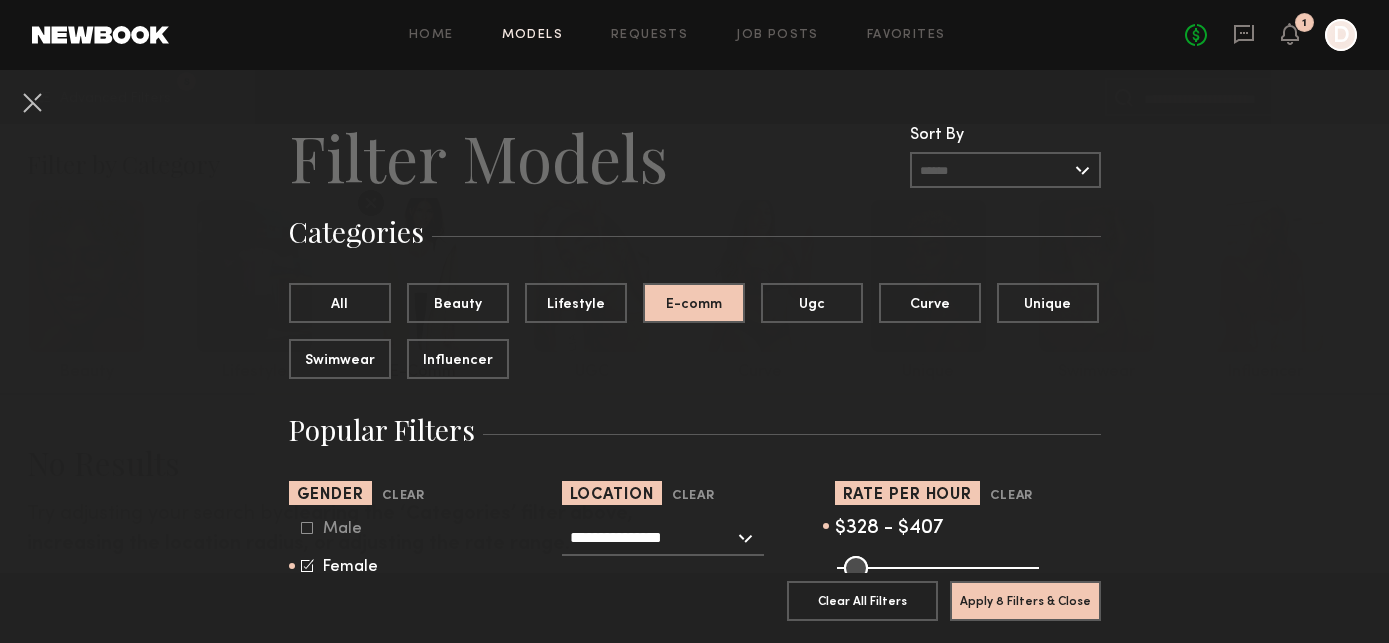 scroll, scrollTop: 16, scrollLeft: 0, axis: vertical 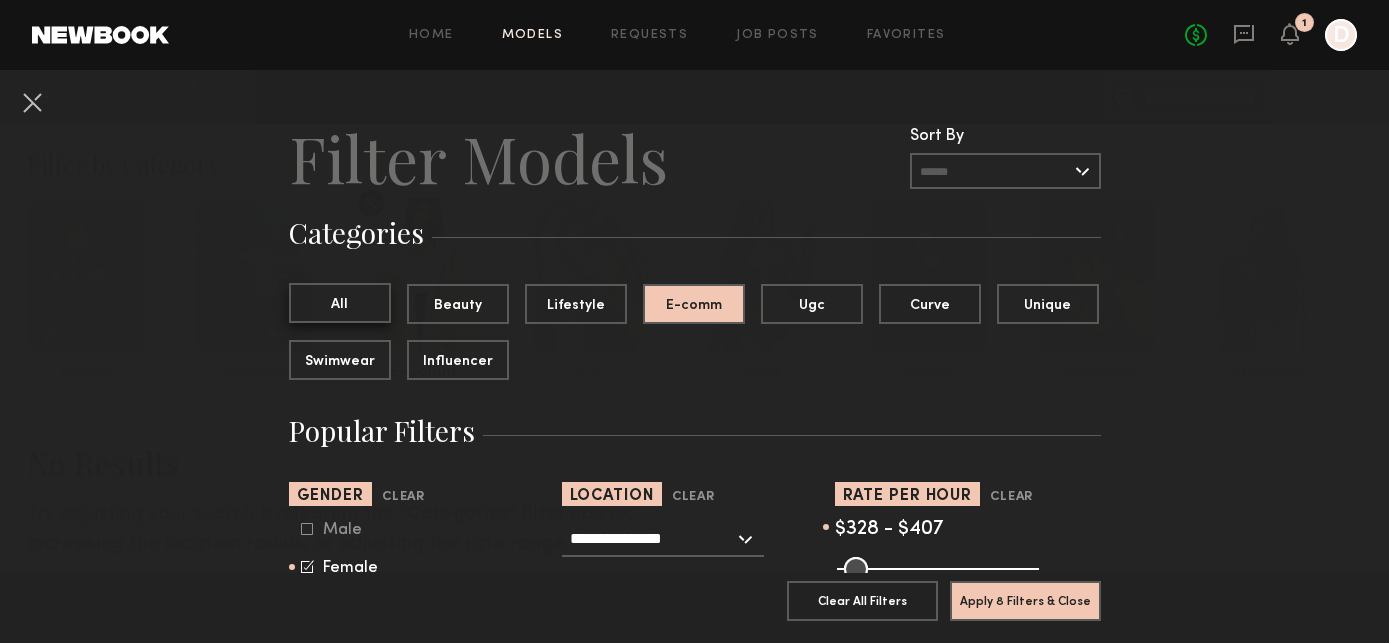 click on "All" 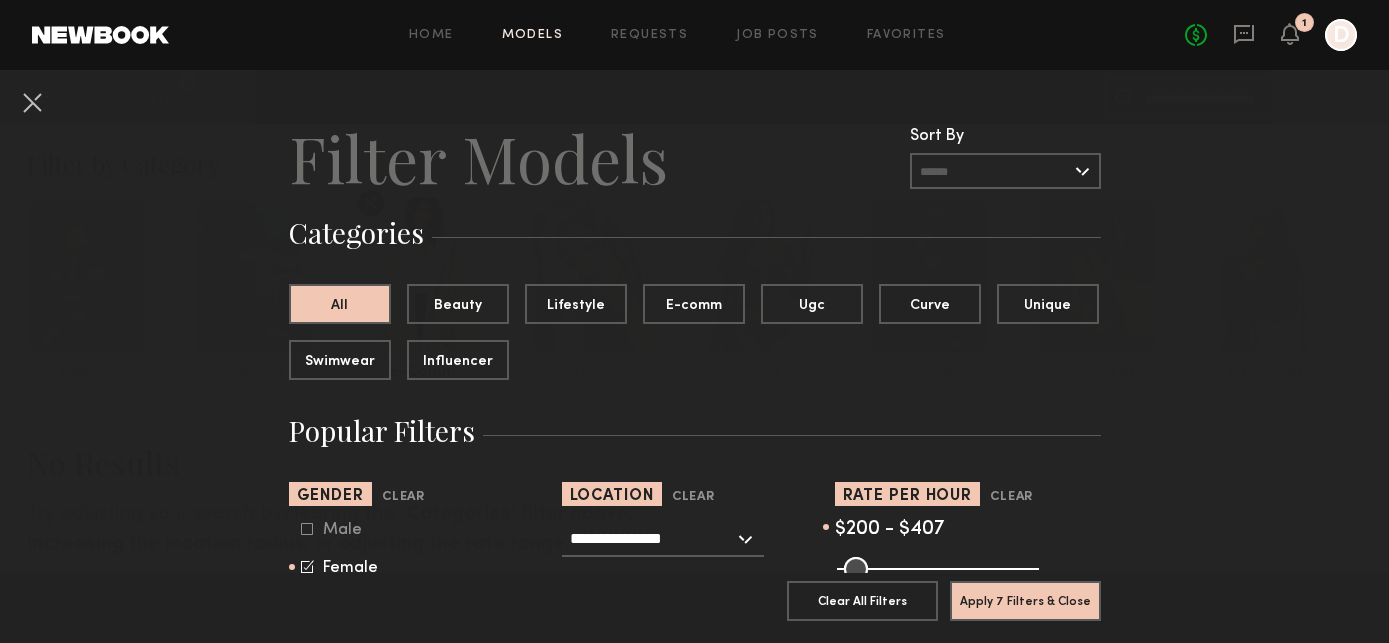 drag, startPoint x: 964, startPoint y: 566, endPoint x: 913, endPoint y: 567, distance: 51.009804 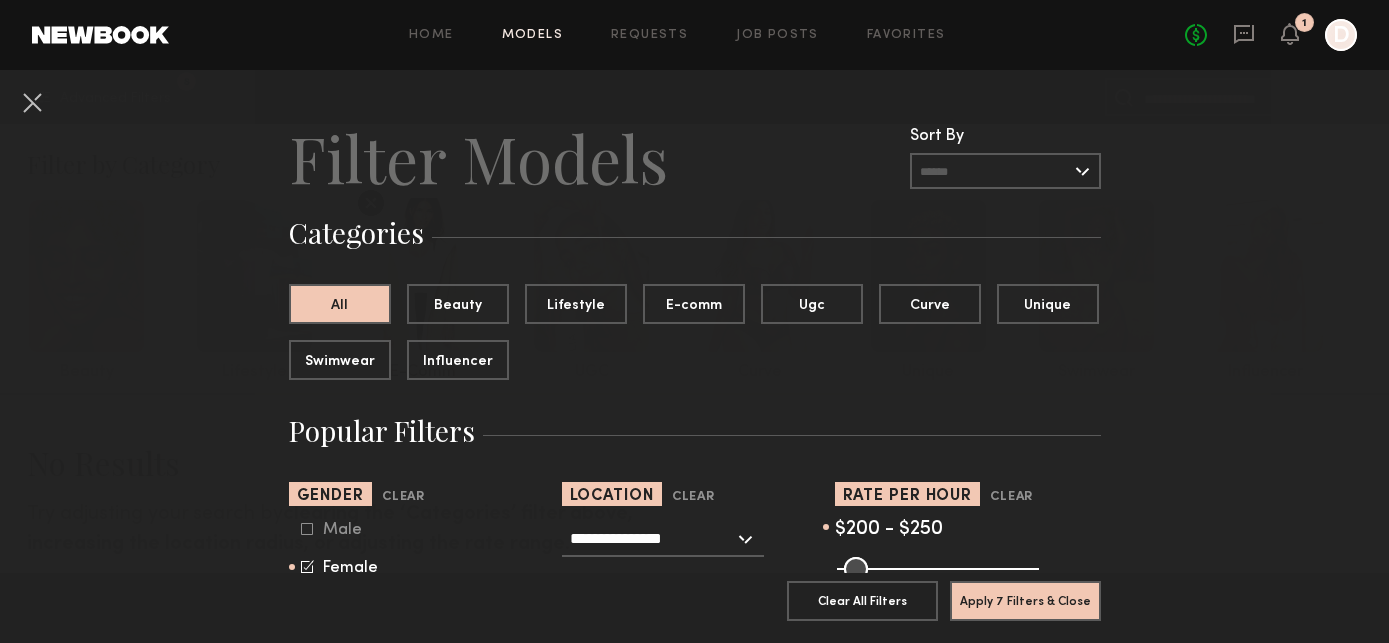 drag, startPoint x: 990, startPoint y: 563, endPoint x: 931, endPoint y: 563, distance: 59 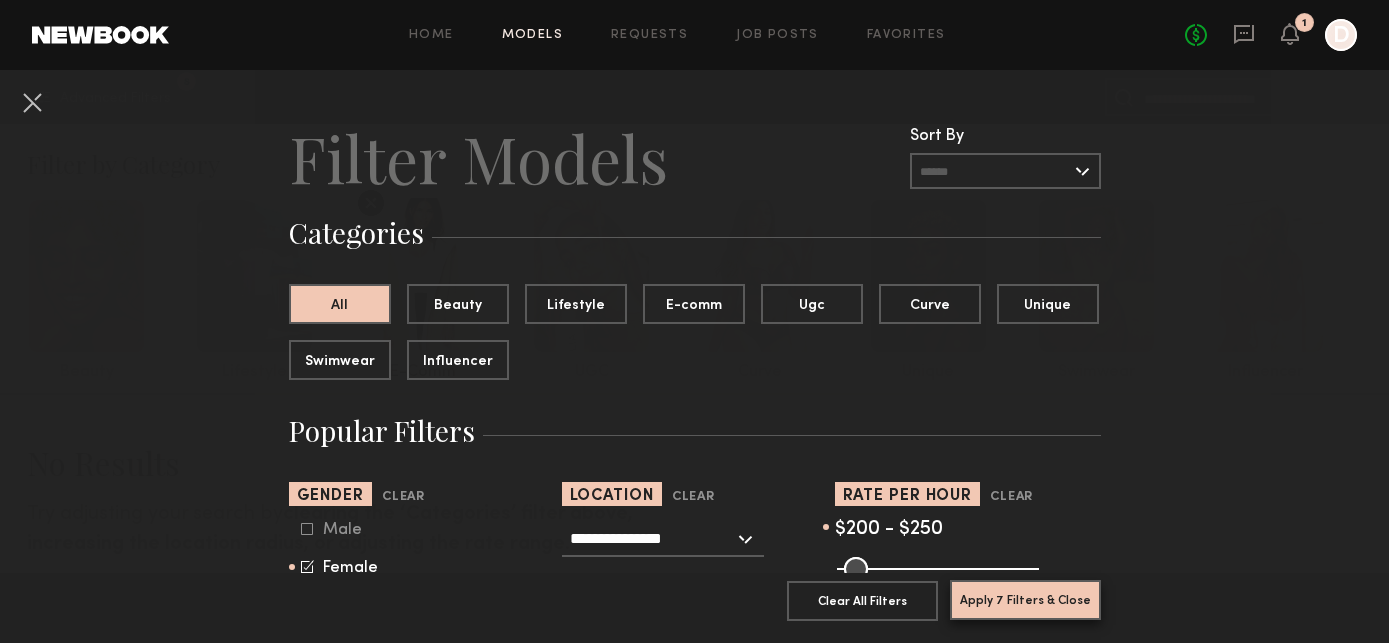 click on "Apply 7 Filters & Close" 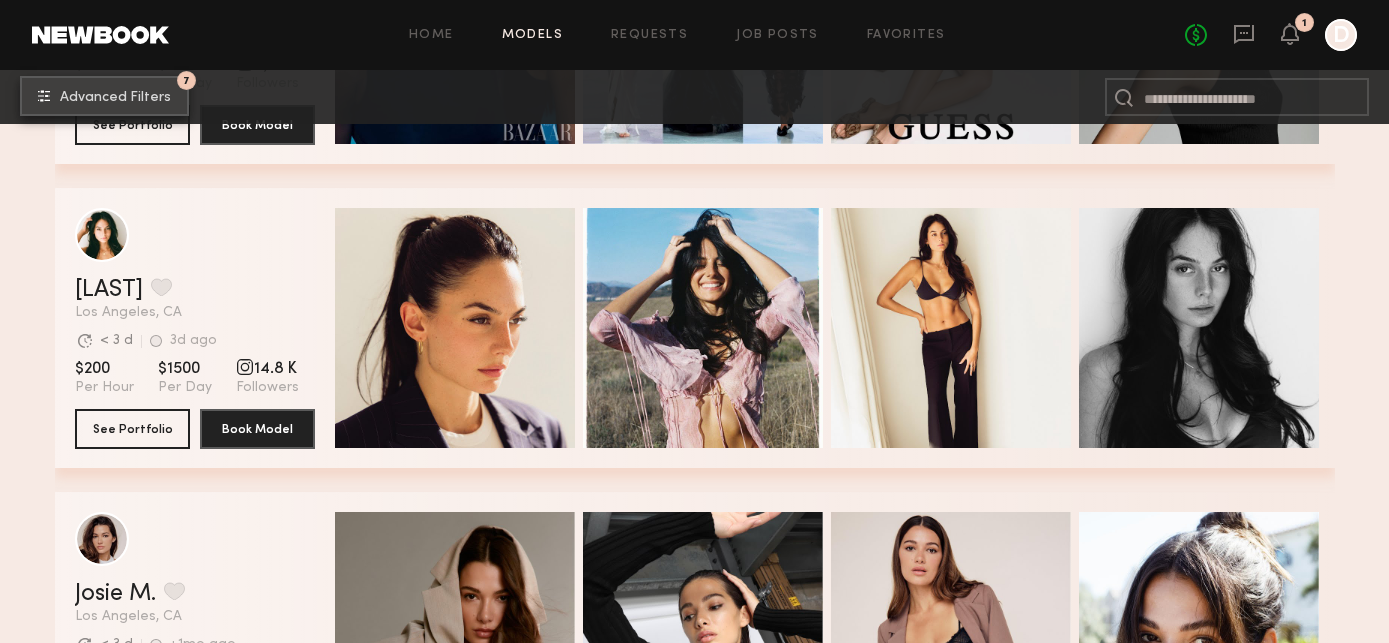scroll, scrollTop: 3003, scrollLeft: 0, axis: vertical 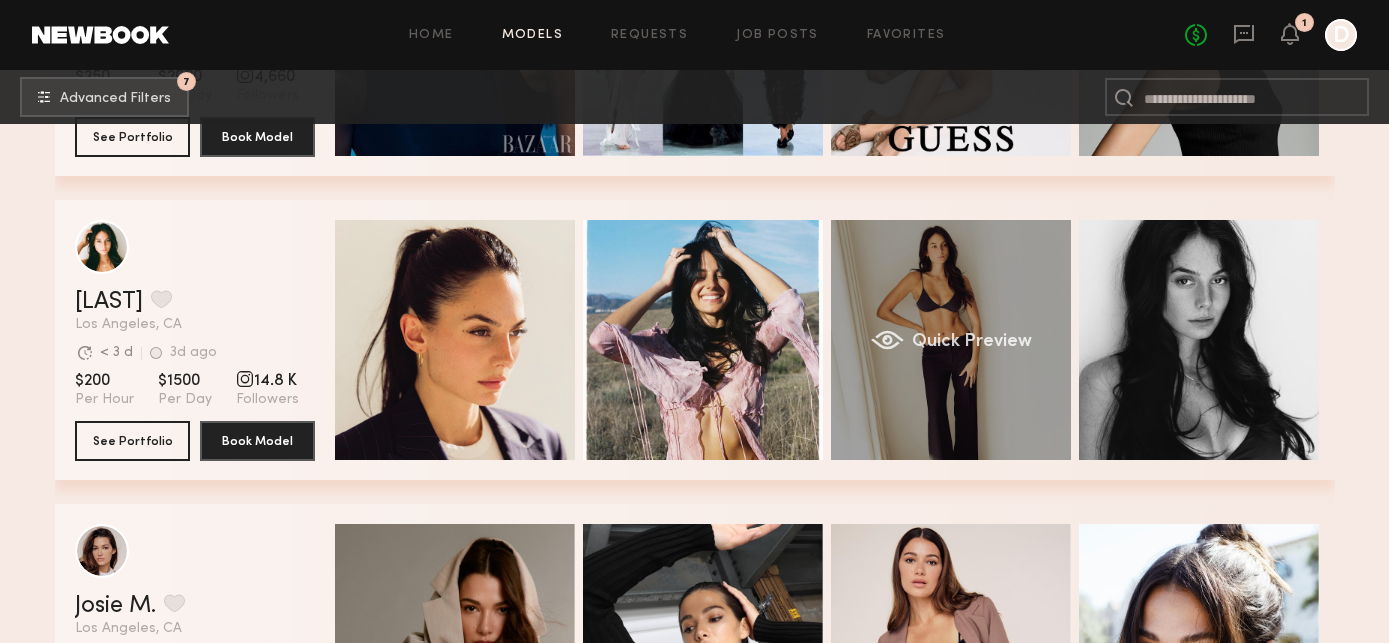 click on "Quick Preview" 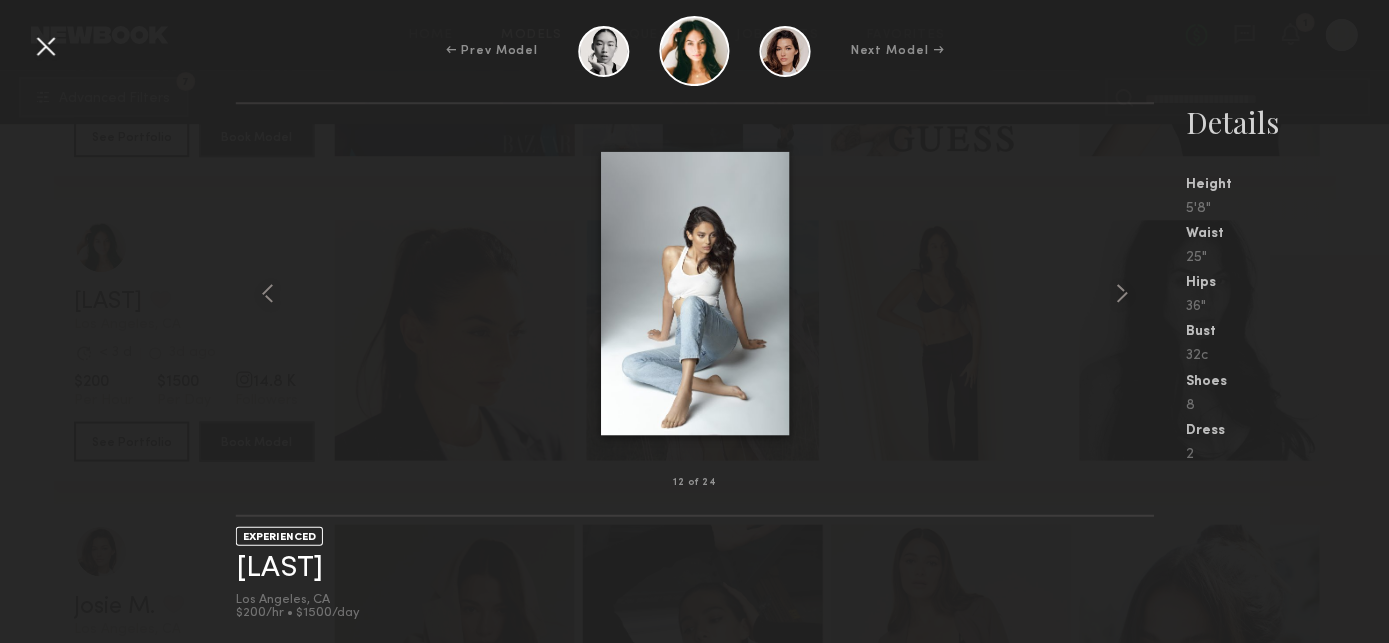 scroll, scrollTop: 3002, scrollLeft: 0, axis: vertical 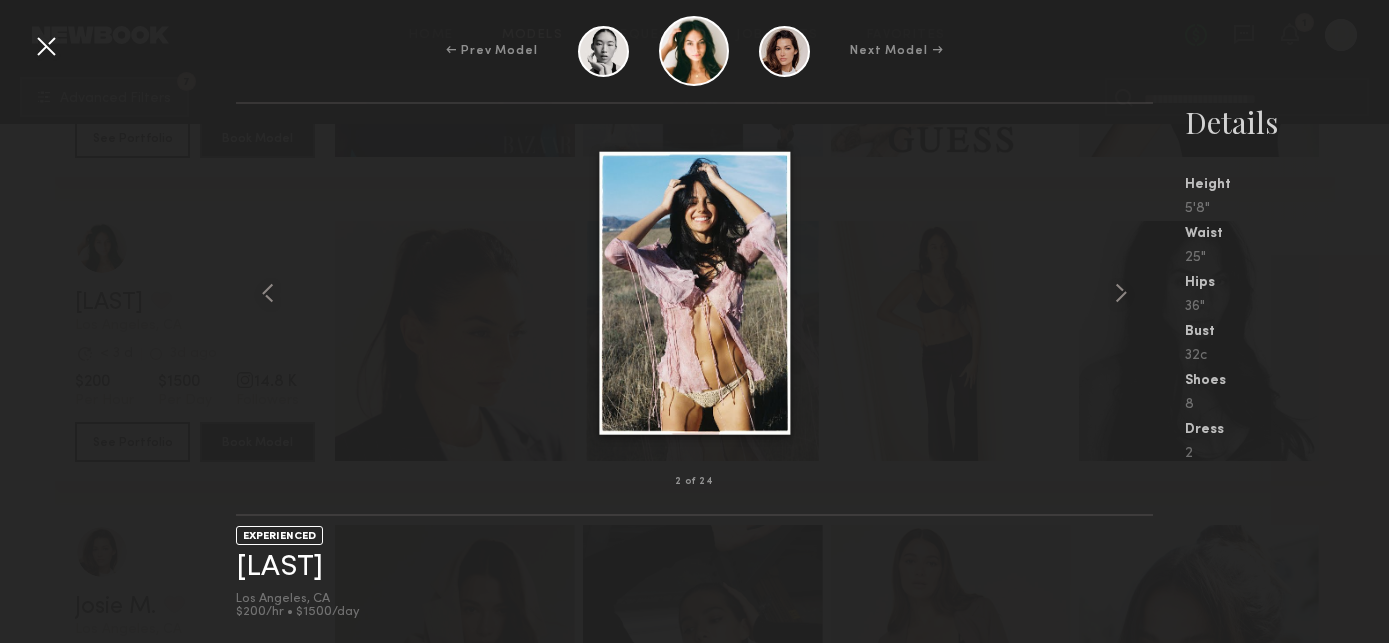 click at bounding box center (46, 46) 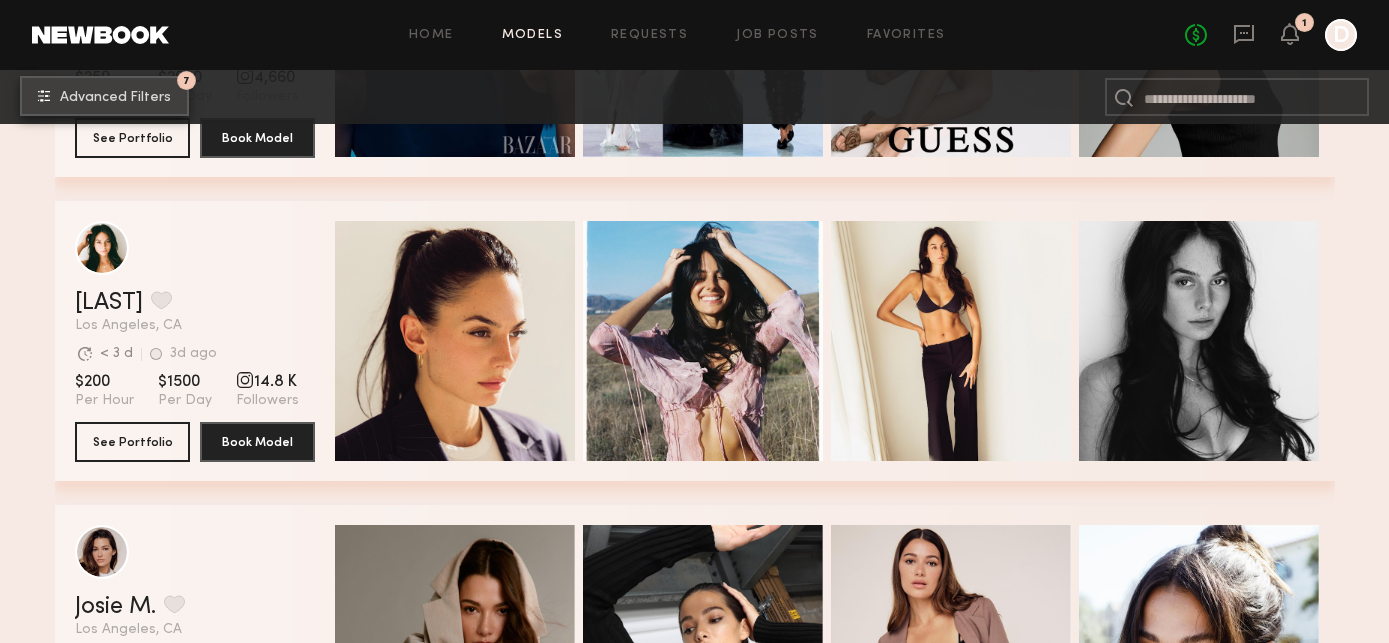 click on "Advanced Filters" 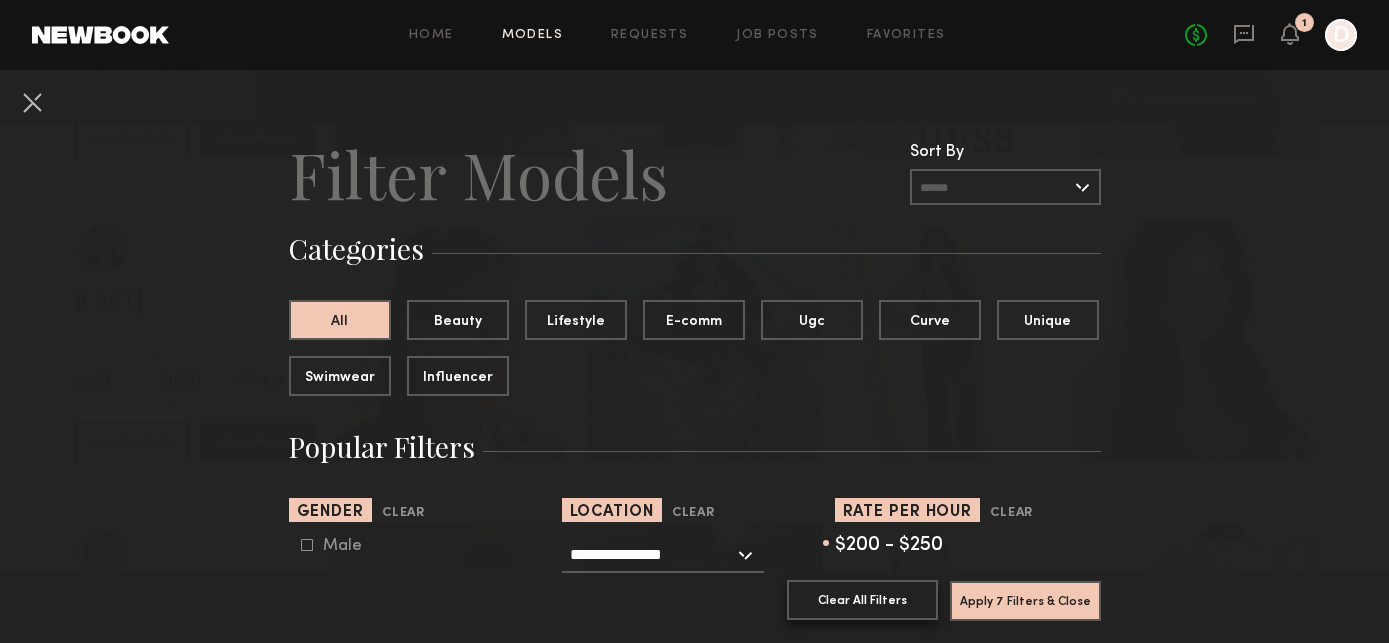 click on "Clear All Filters" 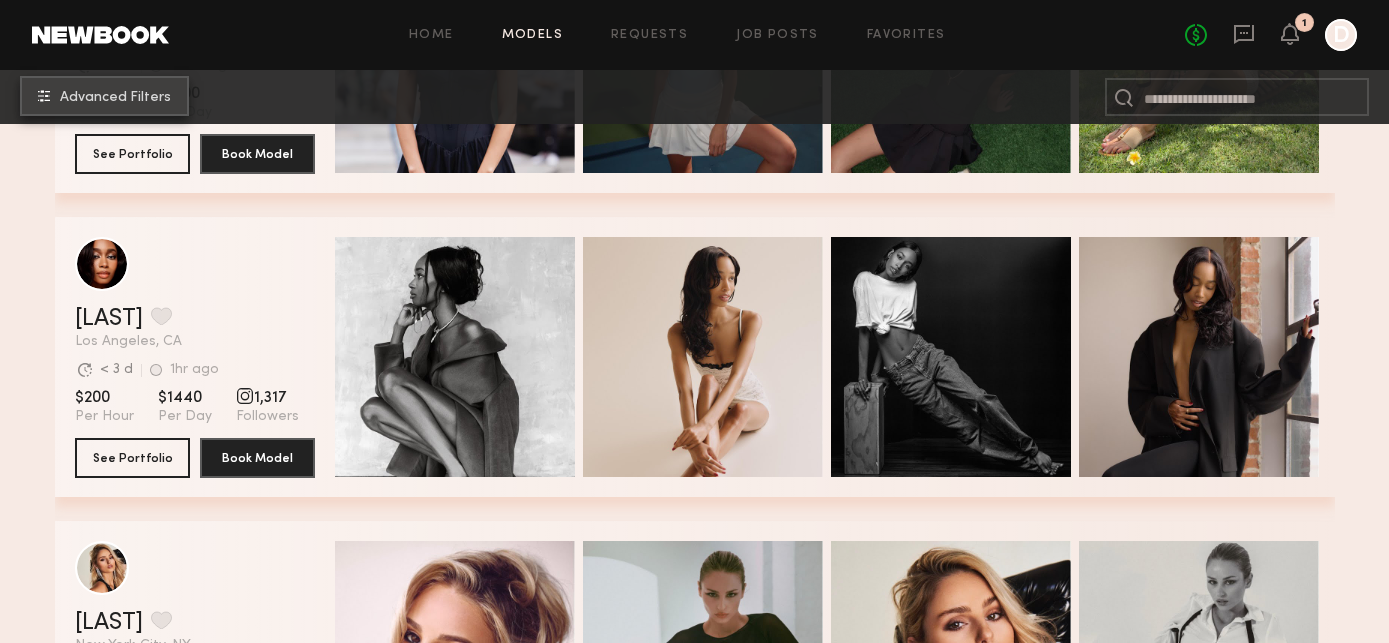 scroll, scrollTop: 2065, scrollLeft: 0, axis: vertical 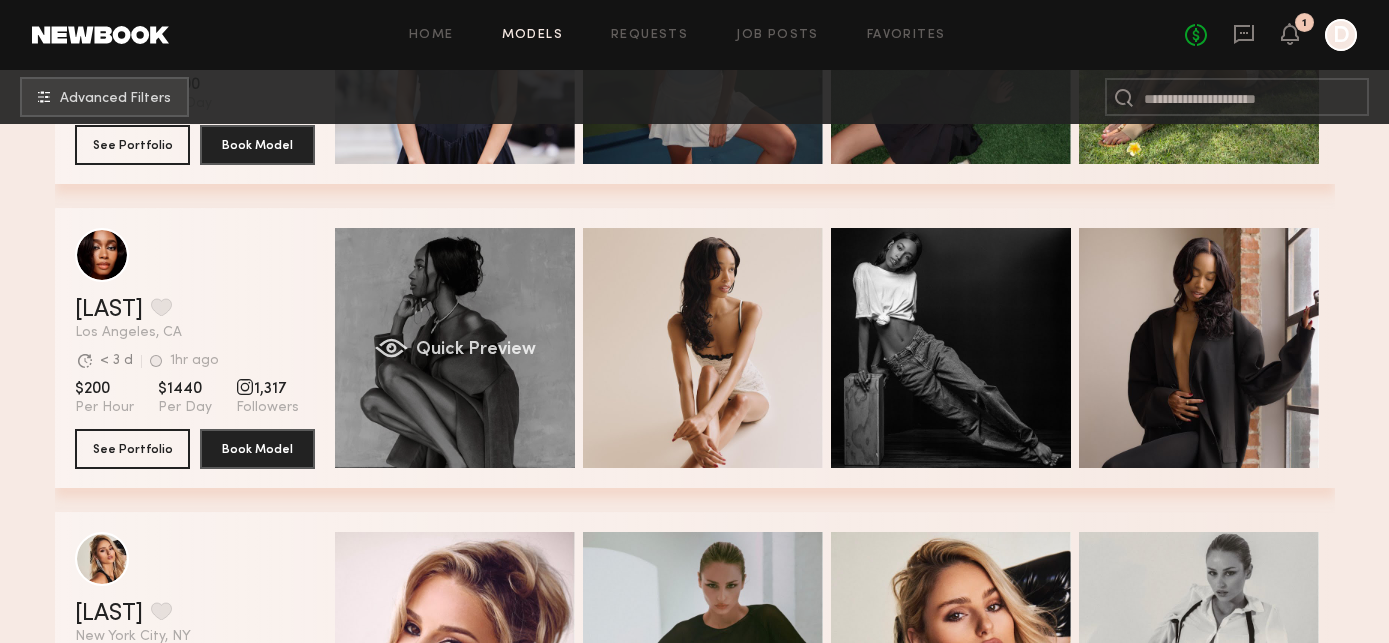 click on "Quick Preview" 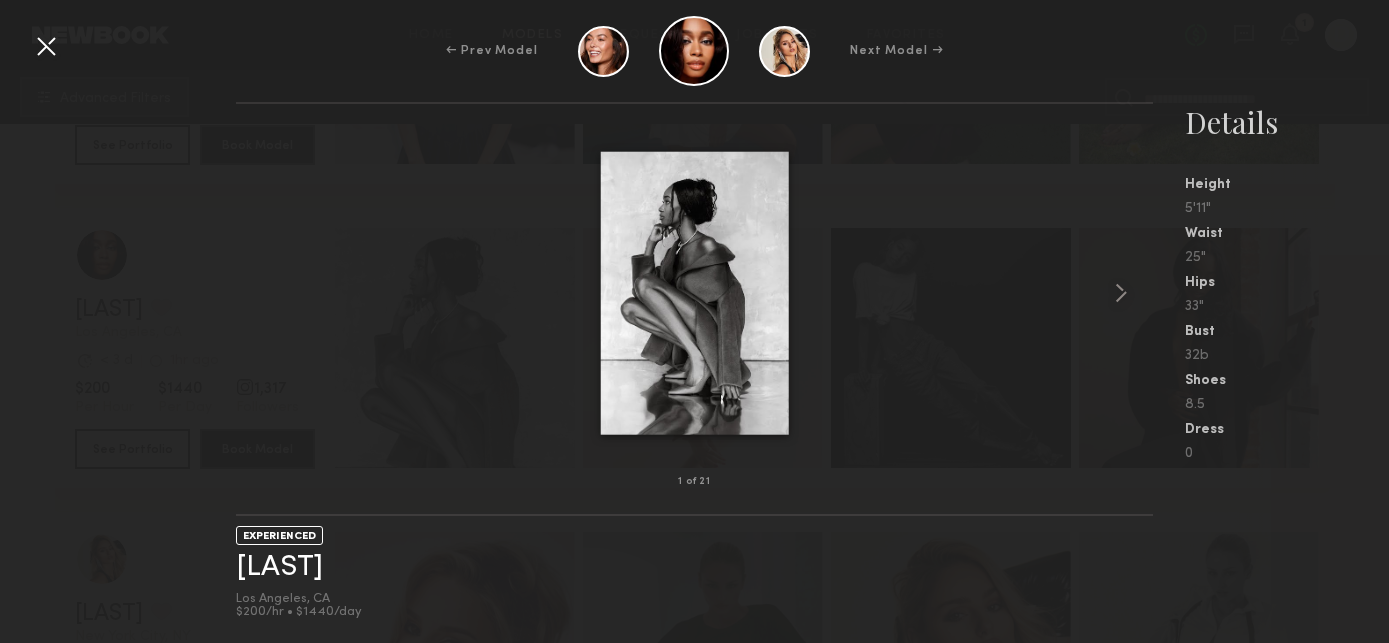 click at bounding box center [46, 46] 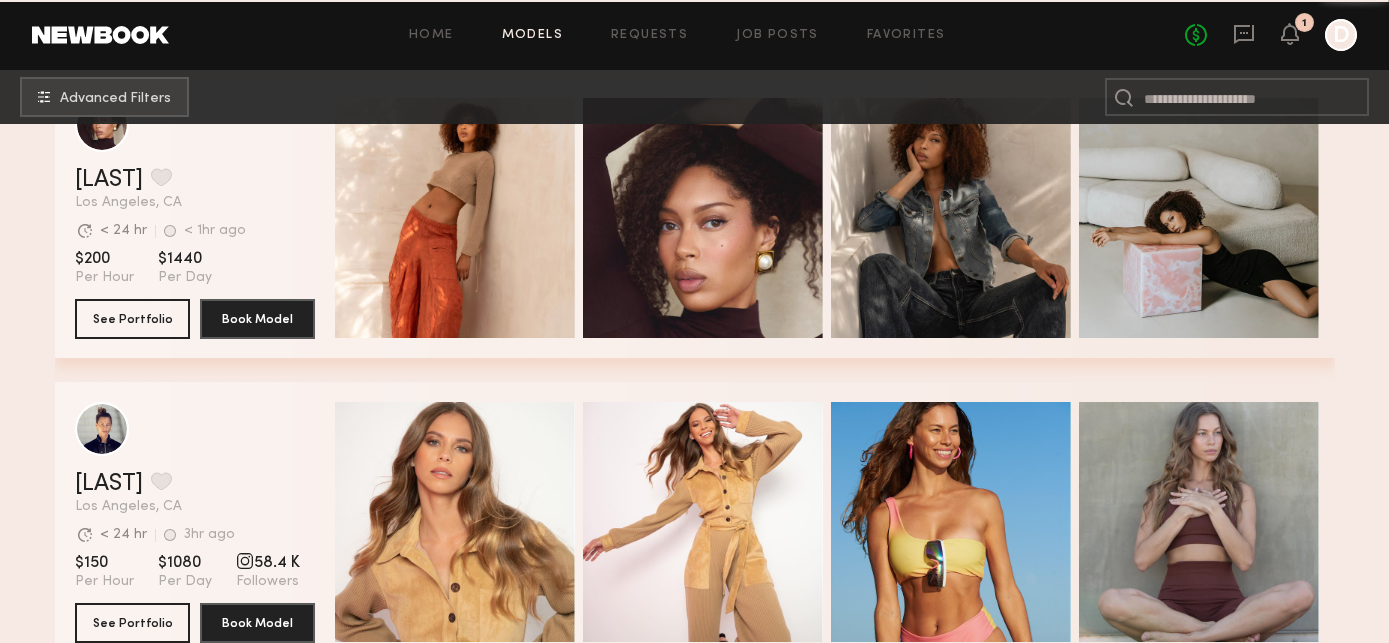 scroll, scrollTop: 3216, scrollLeft: 0, axis: vertical 